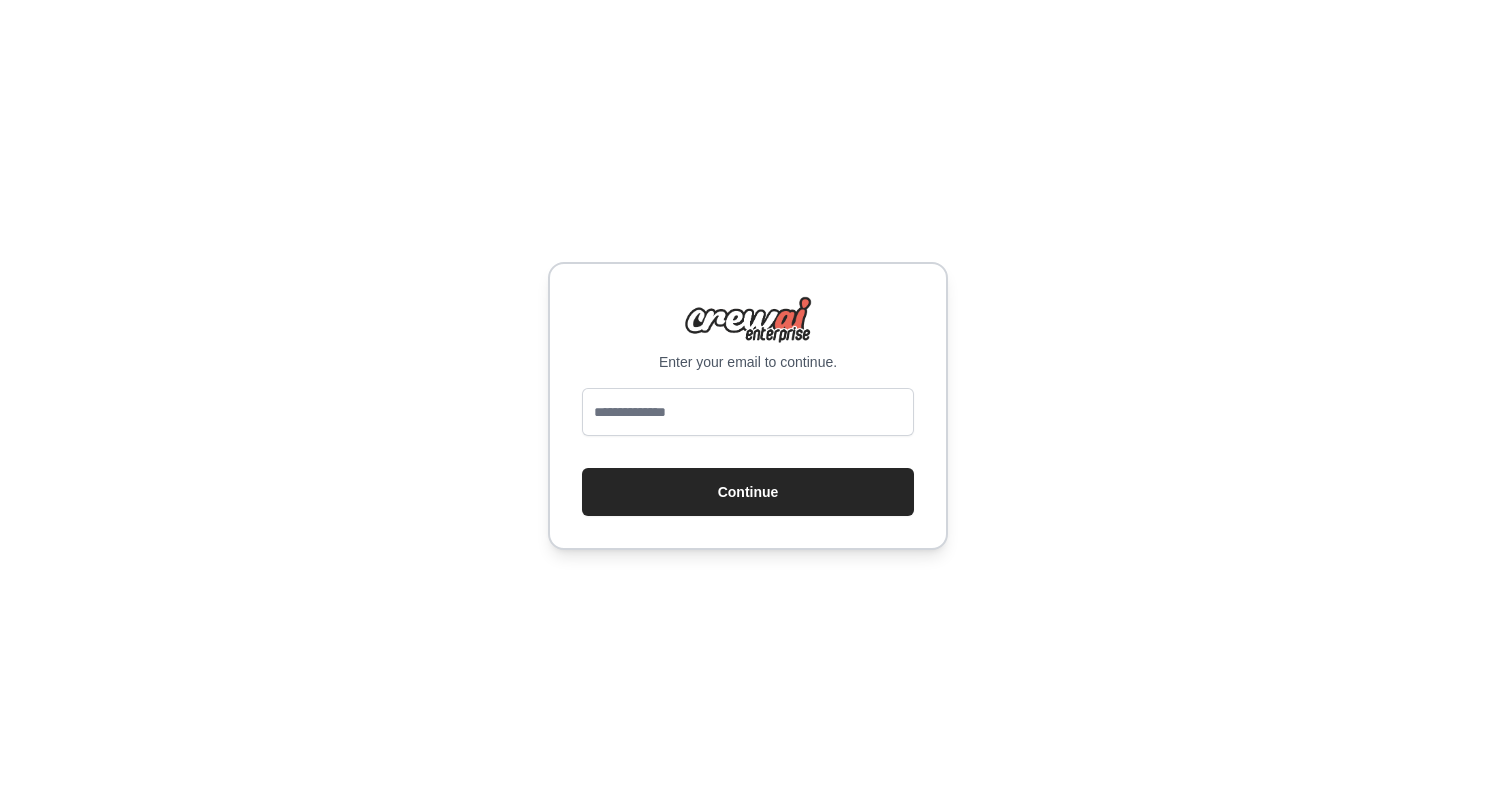 scroll, scrollTop: 0, scrollLeft: 0, axis: both 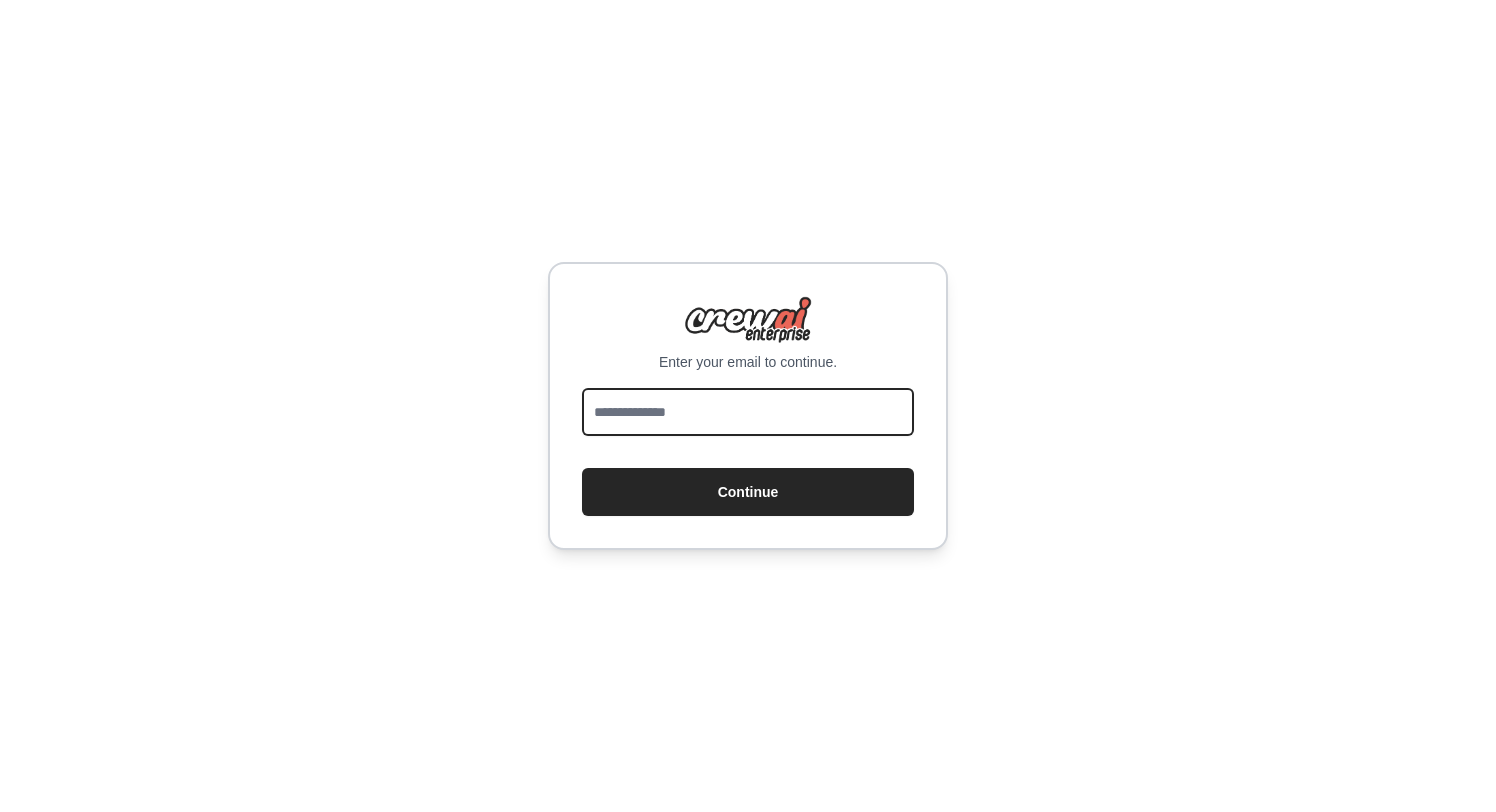 click at bounding box center [748, 412] 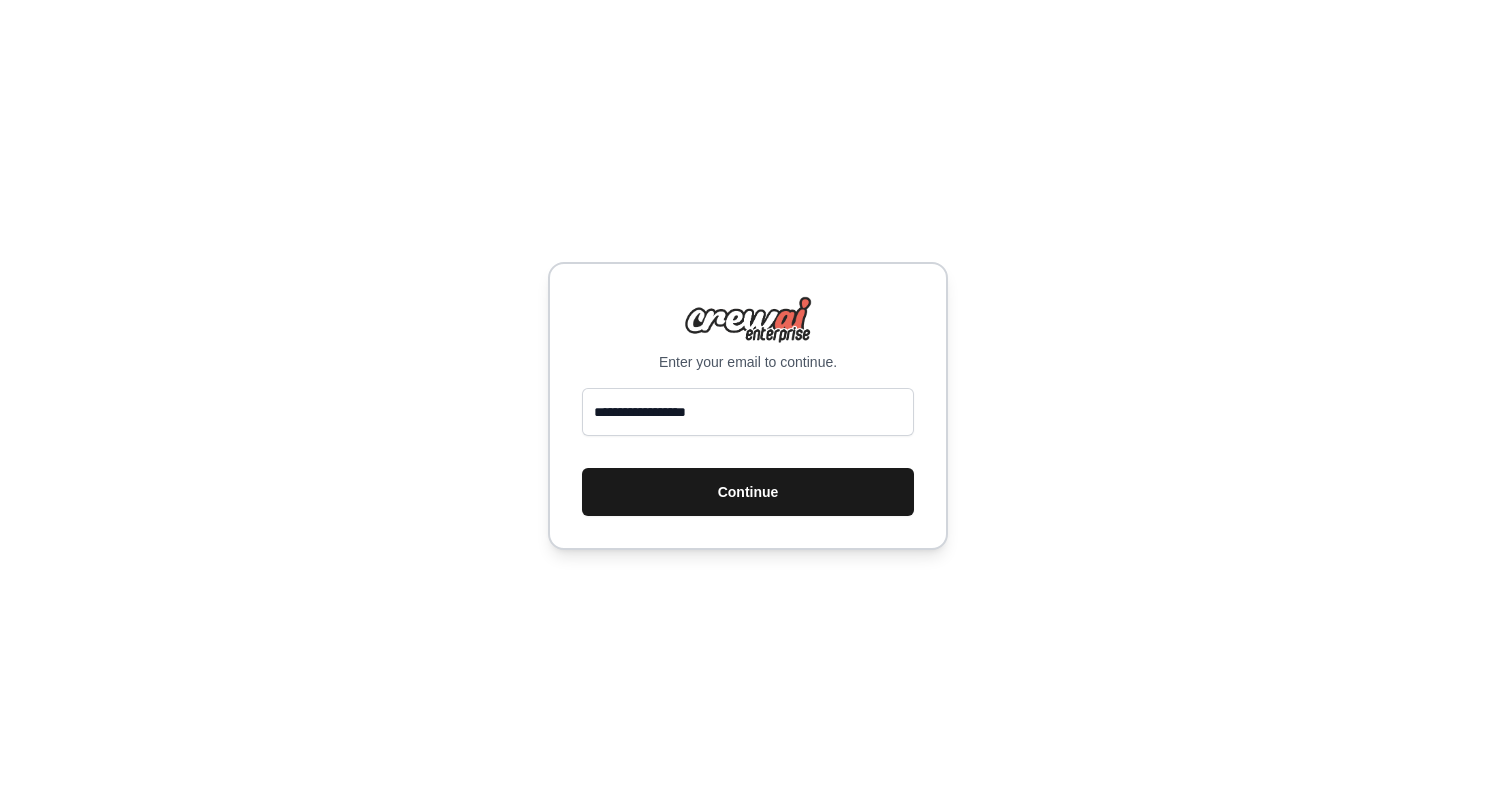 click on "Continue" at bounding box center [748, 492] 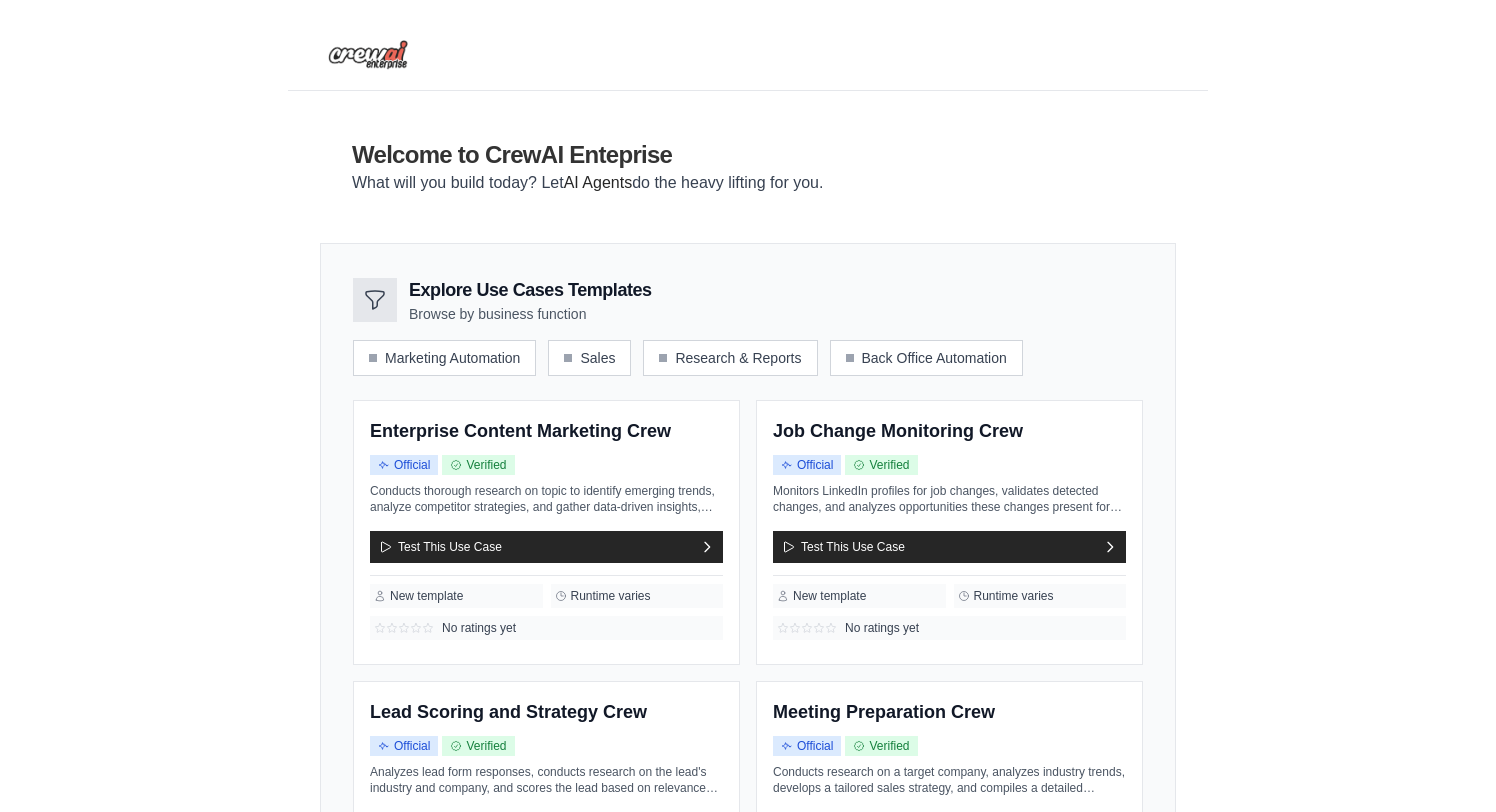 scroll, scrollTop: 0, scrollLeft: 0, axis: both 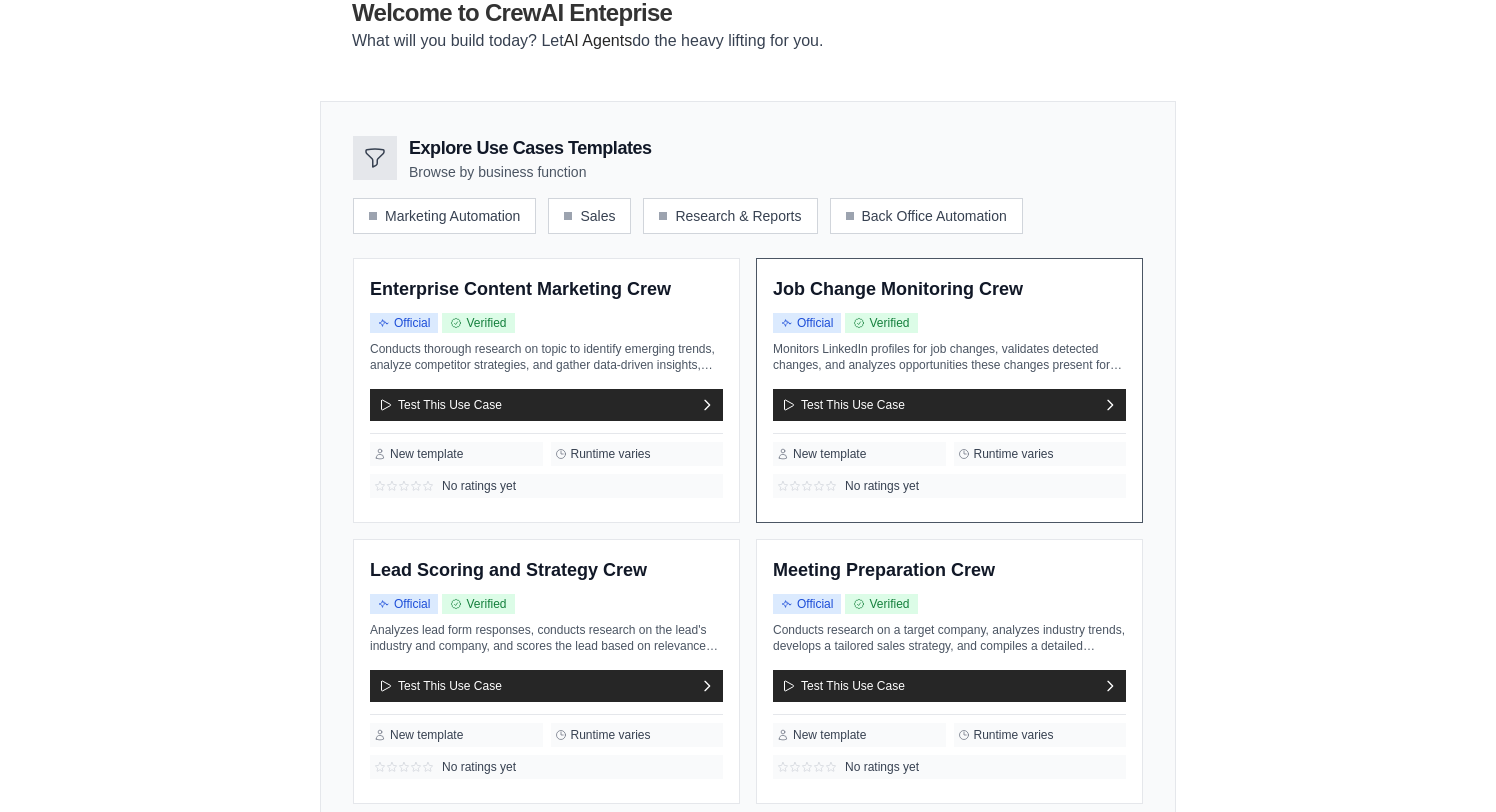 click on "Monitors LinkedIn profiles for job changes, validates detected changes, and analyzes opportunities these changes present for selling the product. Outputs include a list of validated job changes and actionable recommendations for the sales team to leverage these changes in their outreach." at bounding box center (949, 357) 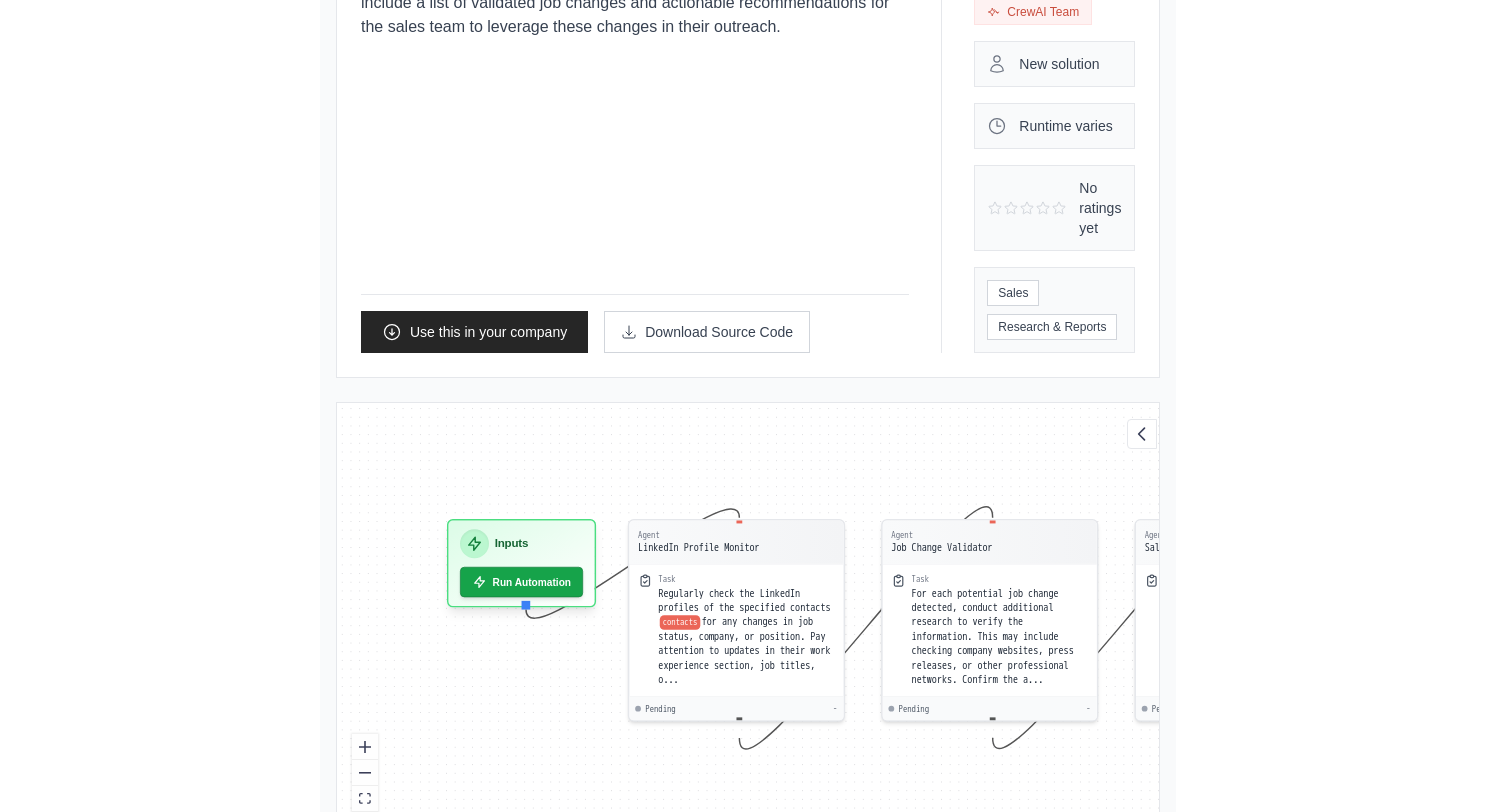 scroll, scrollTop: 428, scrollLeft: 0, axis: vertical 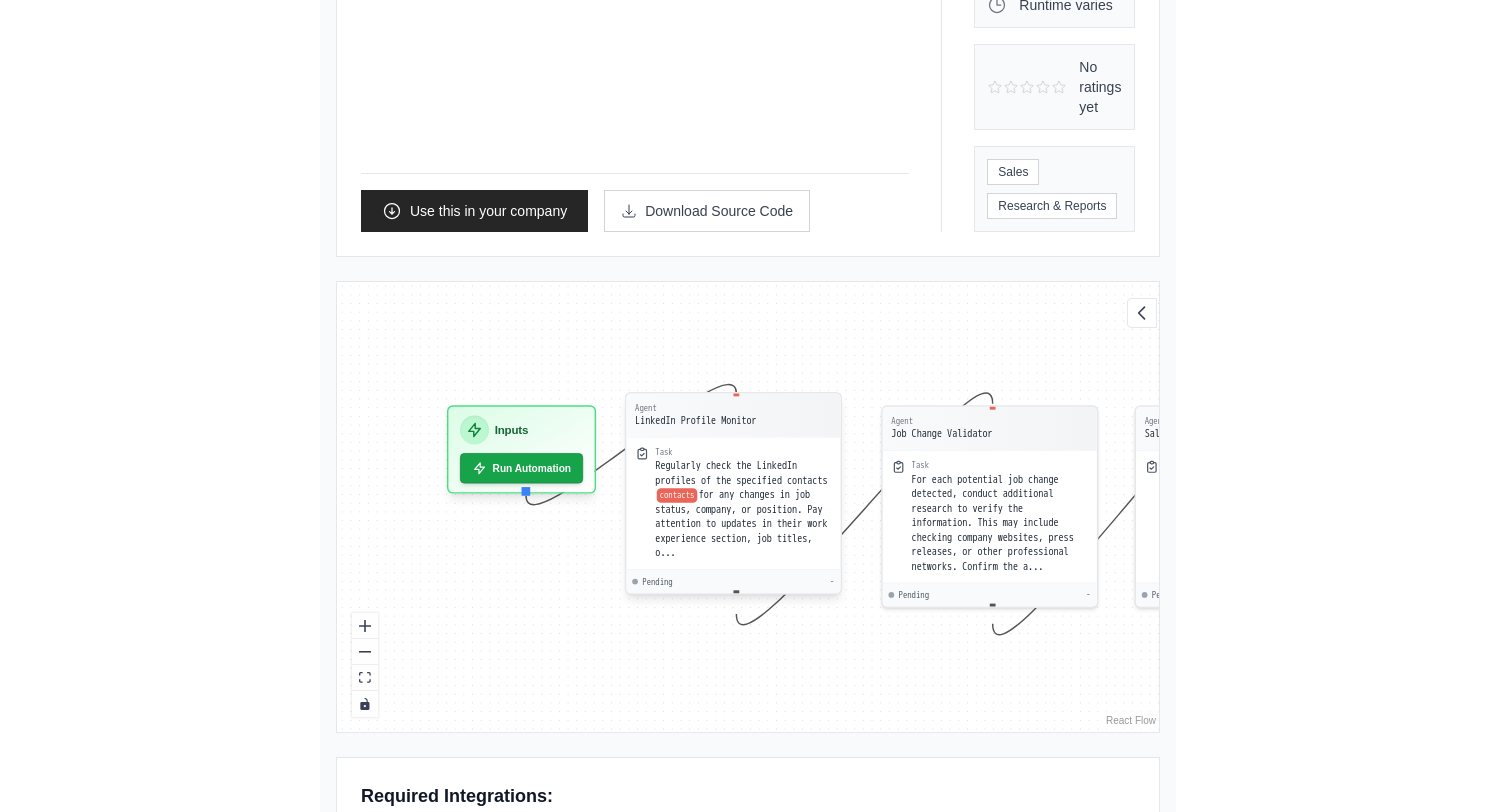 click on "Regularly check the LinkedIn profiles of the specified contacts  contacts  for any changes in job status, company, or position. Pay attention to updates in their work experience section, job titles, o..." at bounding box center [743, 509] 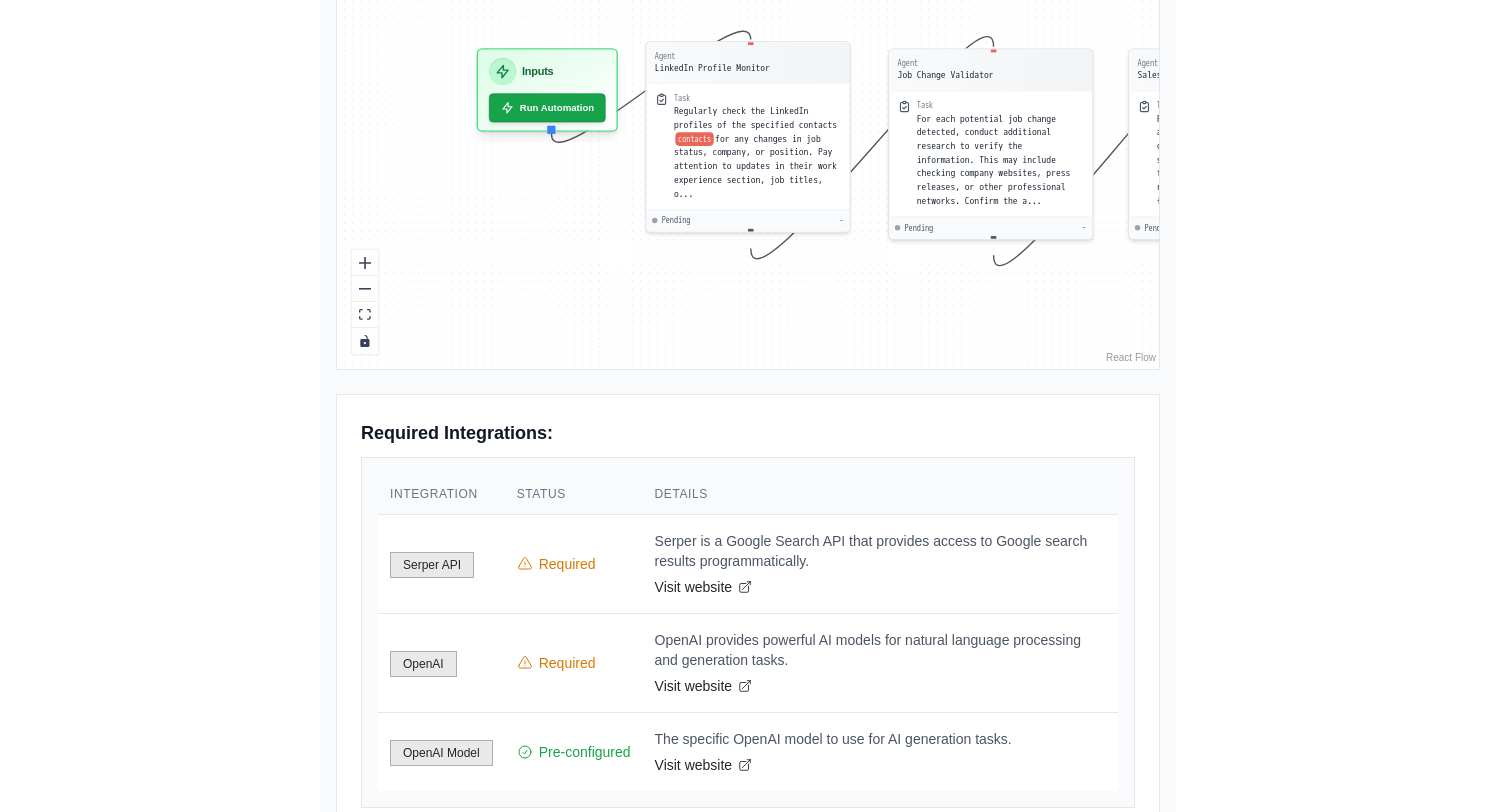 scroll, scrollTop: 797, scrollLeft: 0, axis: vertical 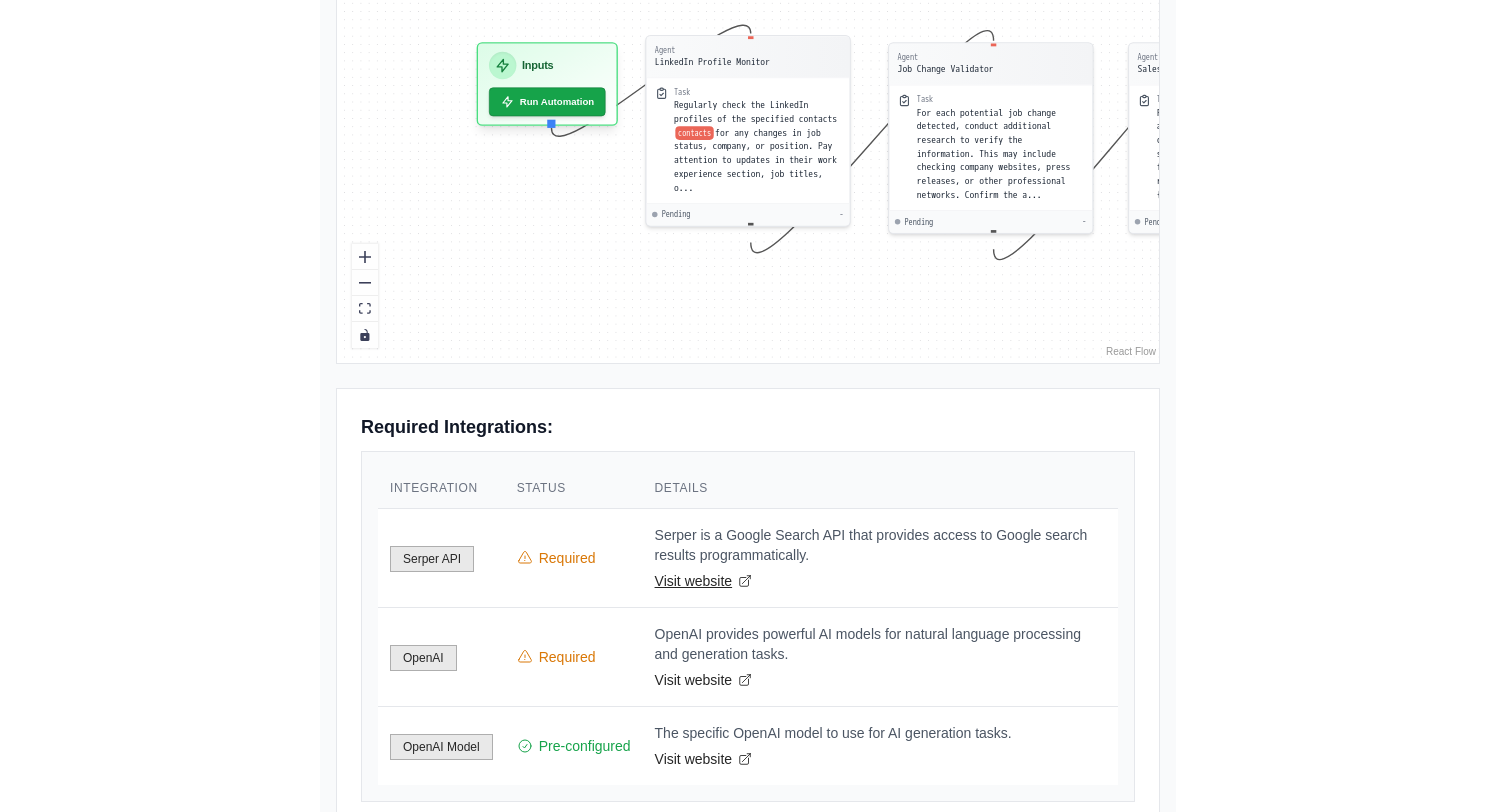 drag, startPoint x: 562, startPoint y: 410, endPoint x: 800, endPoint y: 432, distance: 239.01465 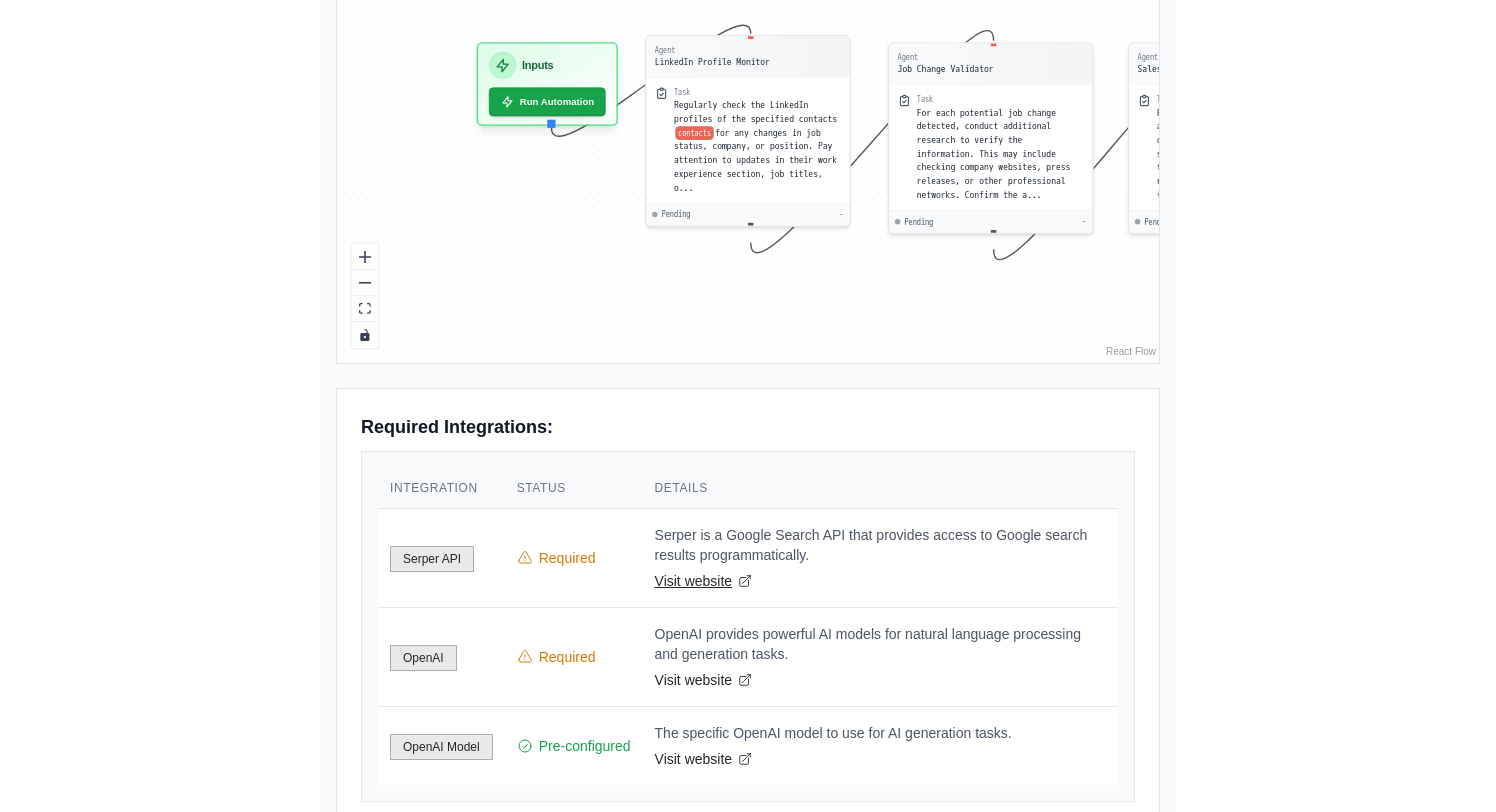 click on "Serper is a Google Search API that provides access to Google search results programmatically.
Visit website" at bounding box center (880, 557) 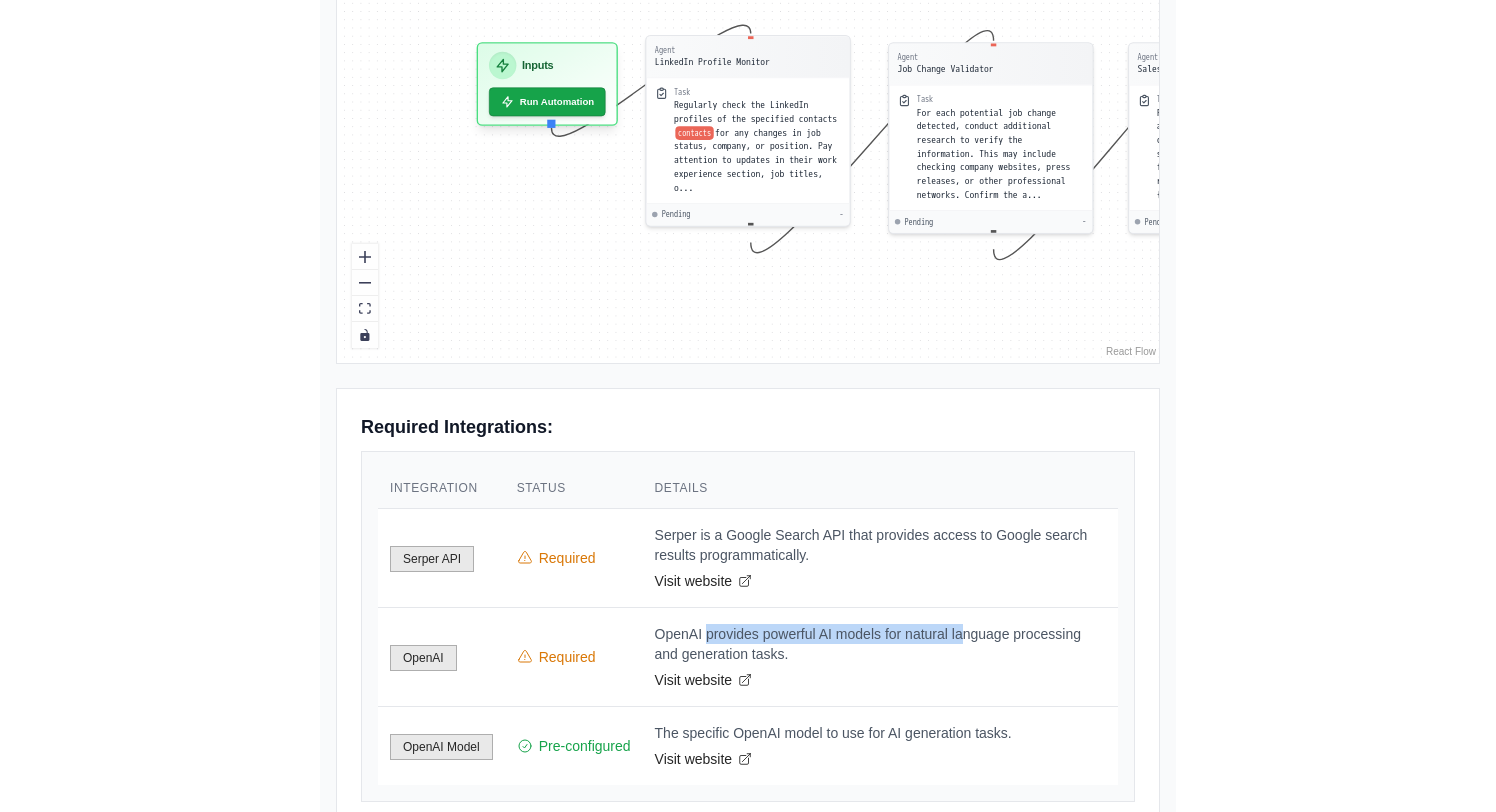 drag, startPoint x: 566, startPoint y: 488, endPoint x: 825, endPoint y: 488, distance: 259 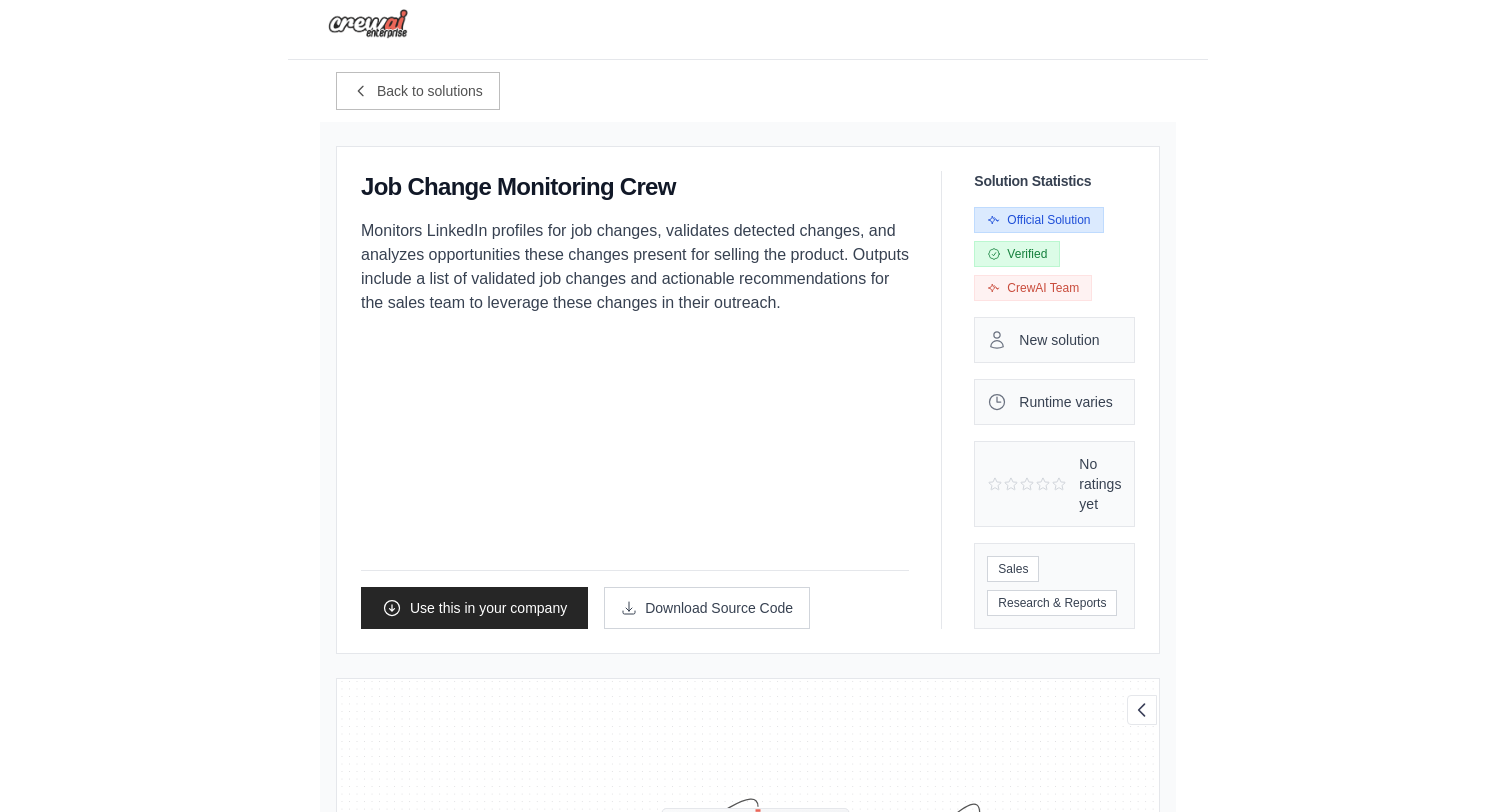 scroll, scrollTop: 0, scrollLeft: 0, axis: both 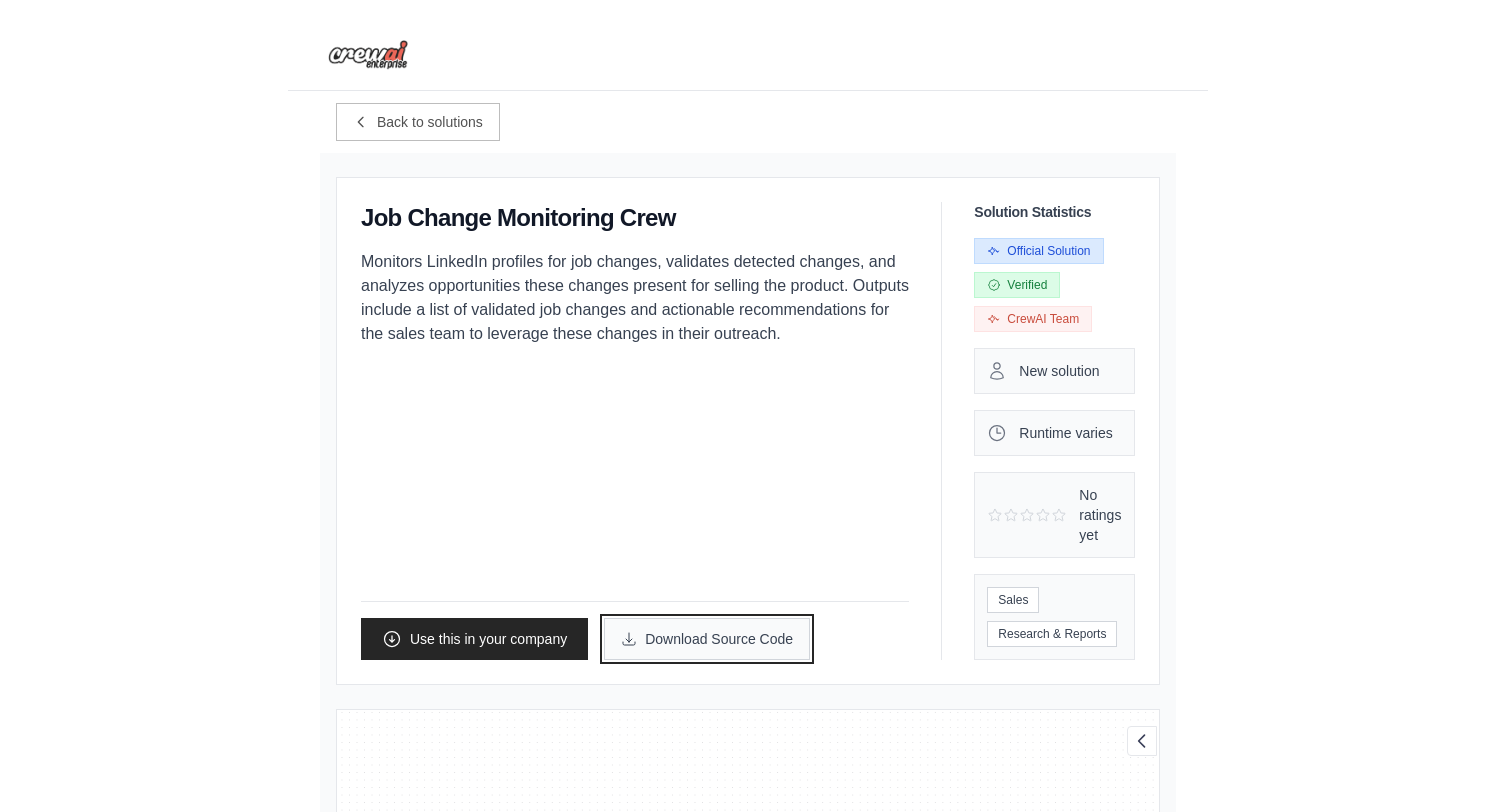 click on "Download Source Code" at bounding box center [707, 639] 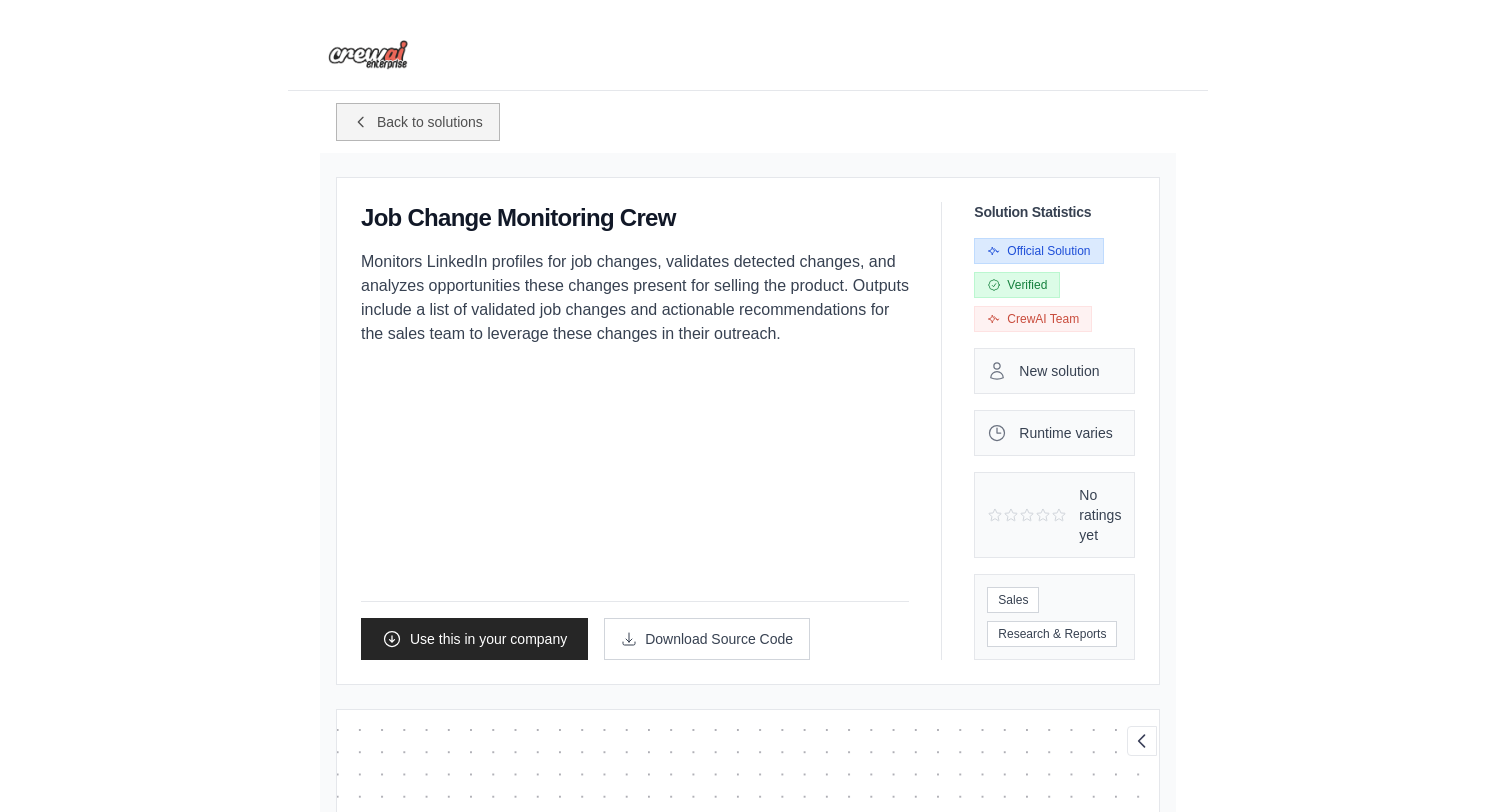 click on "Back to solutions" at bounding box center (430, 122) 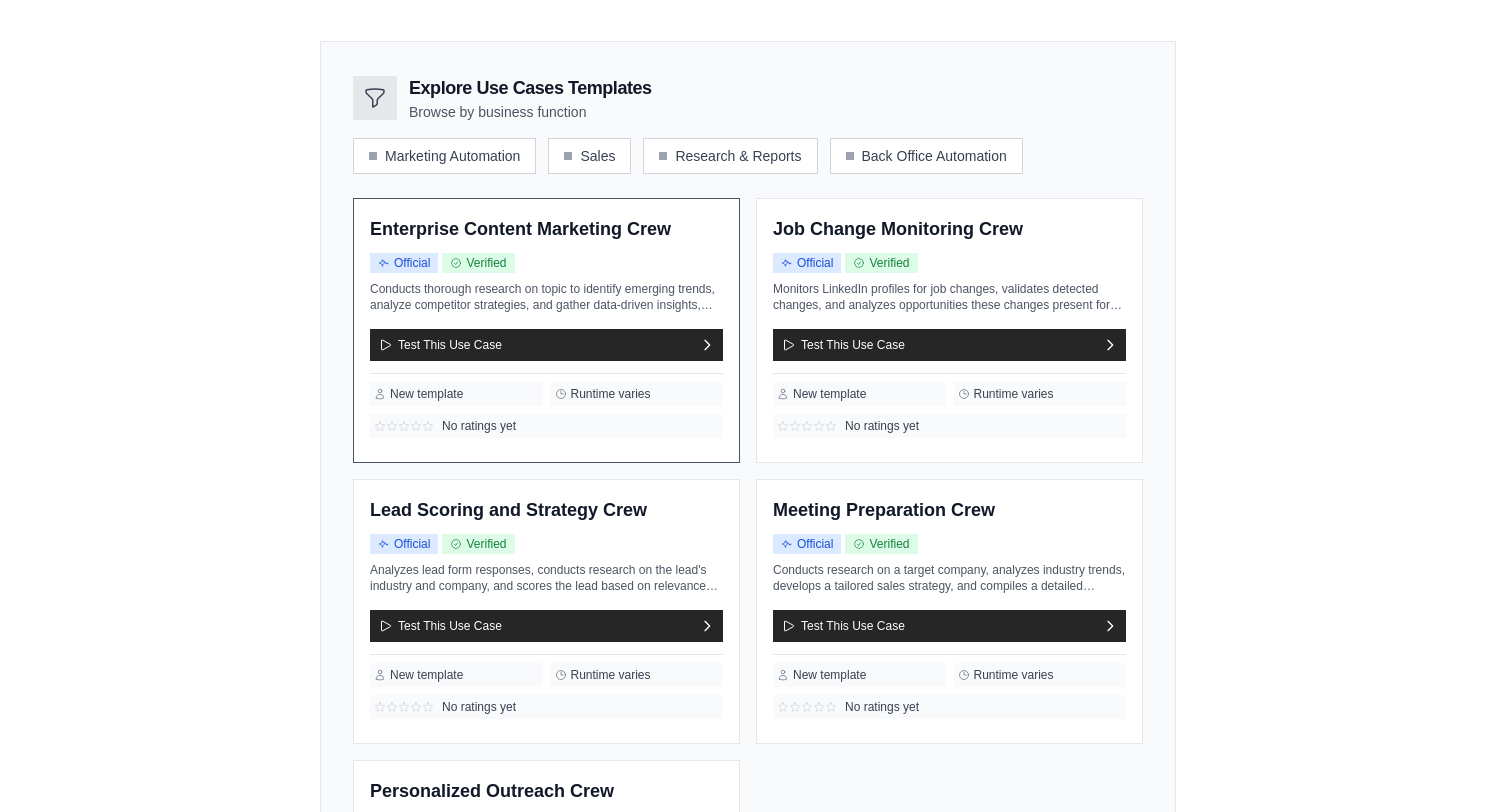 scroll, scrollTop: 270, scrollLeft: 0, axis: vertical 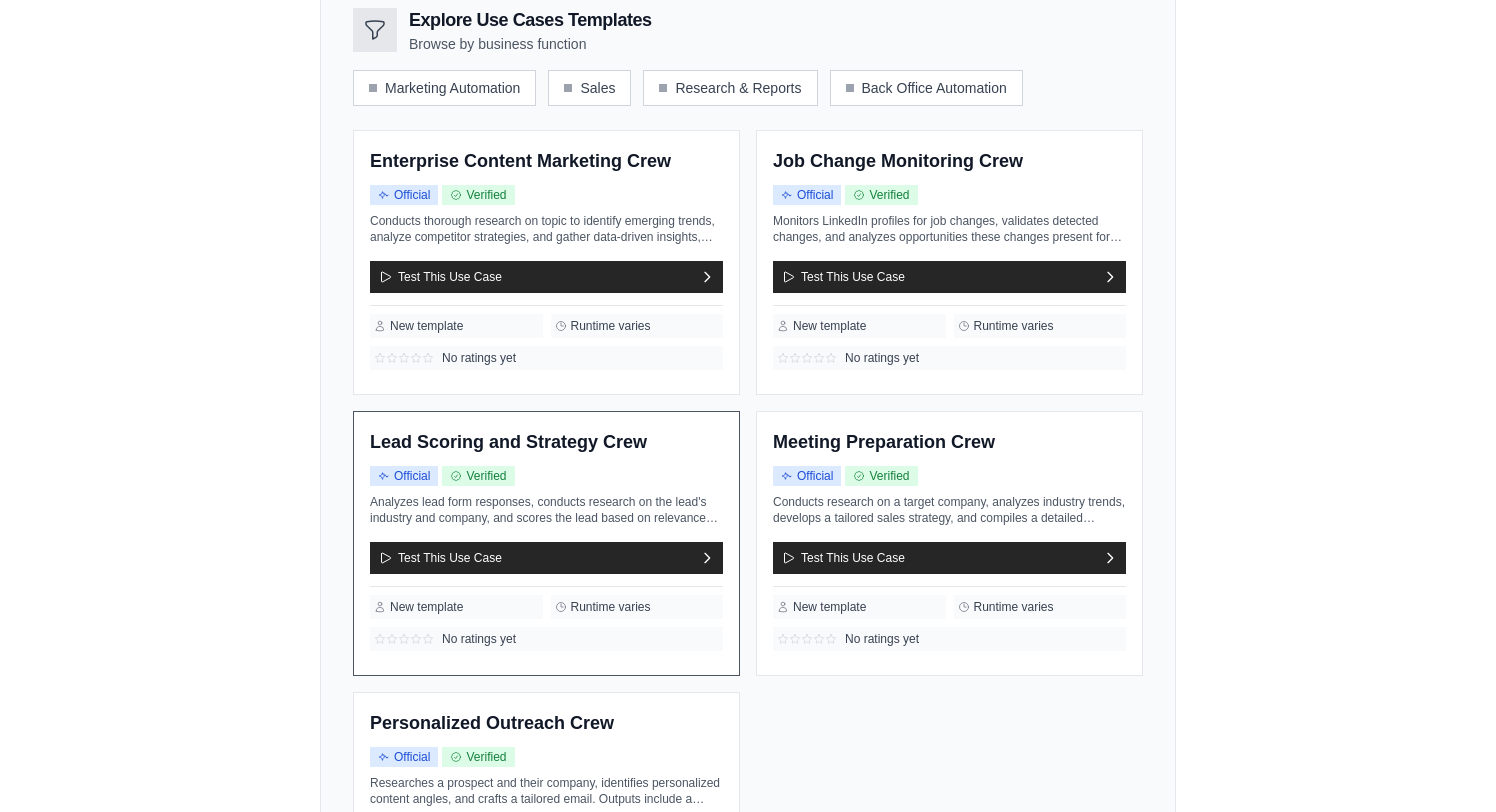 click on "Lead Scoring and Strategy Crew" at bounding box center (508, 443) 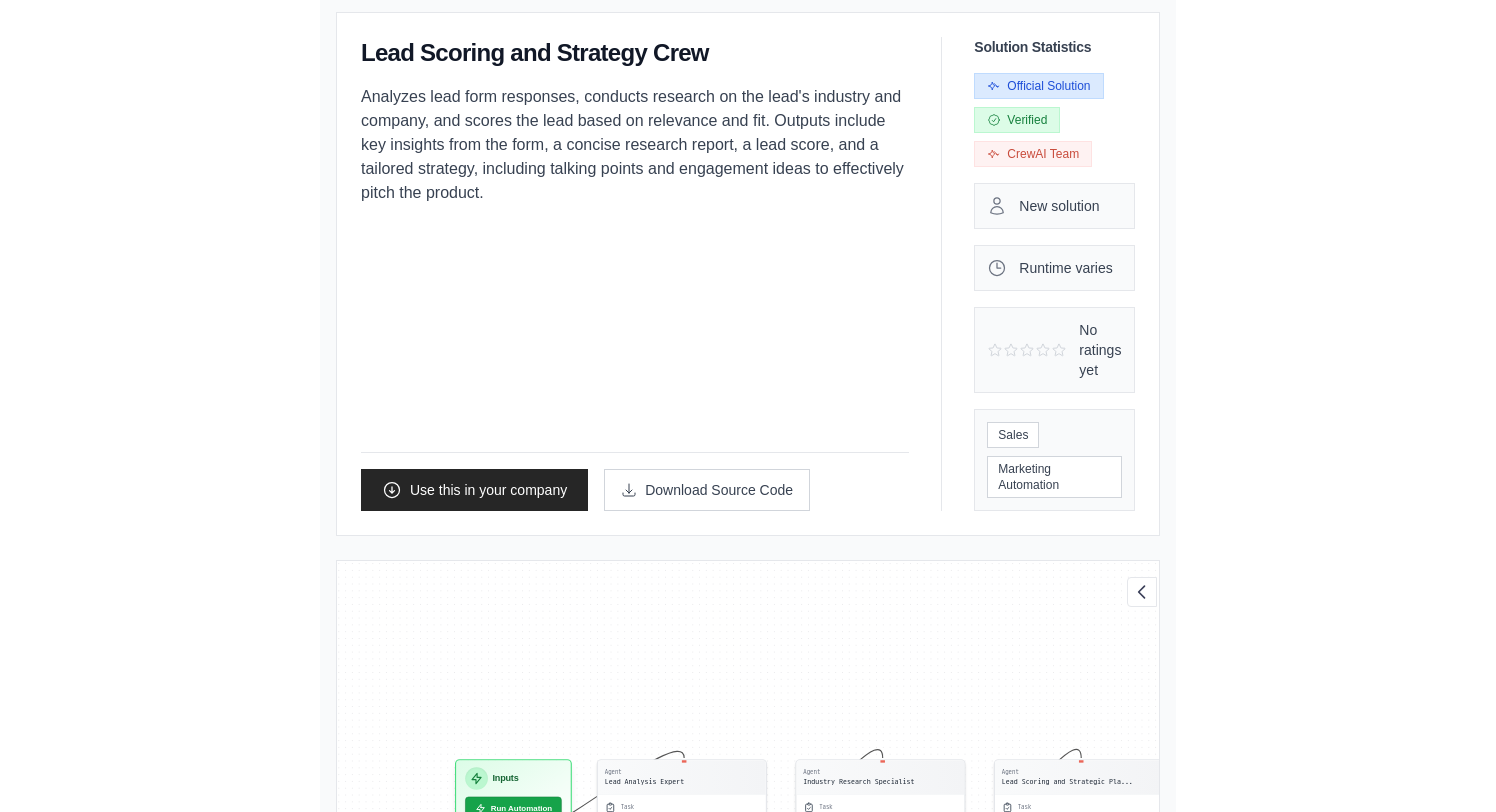 scroll, scrollTop: 0, scrollLeft: 0, axis: both 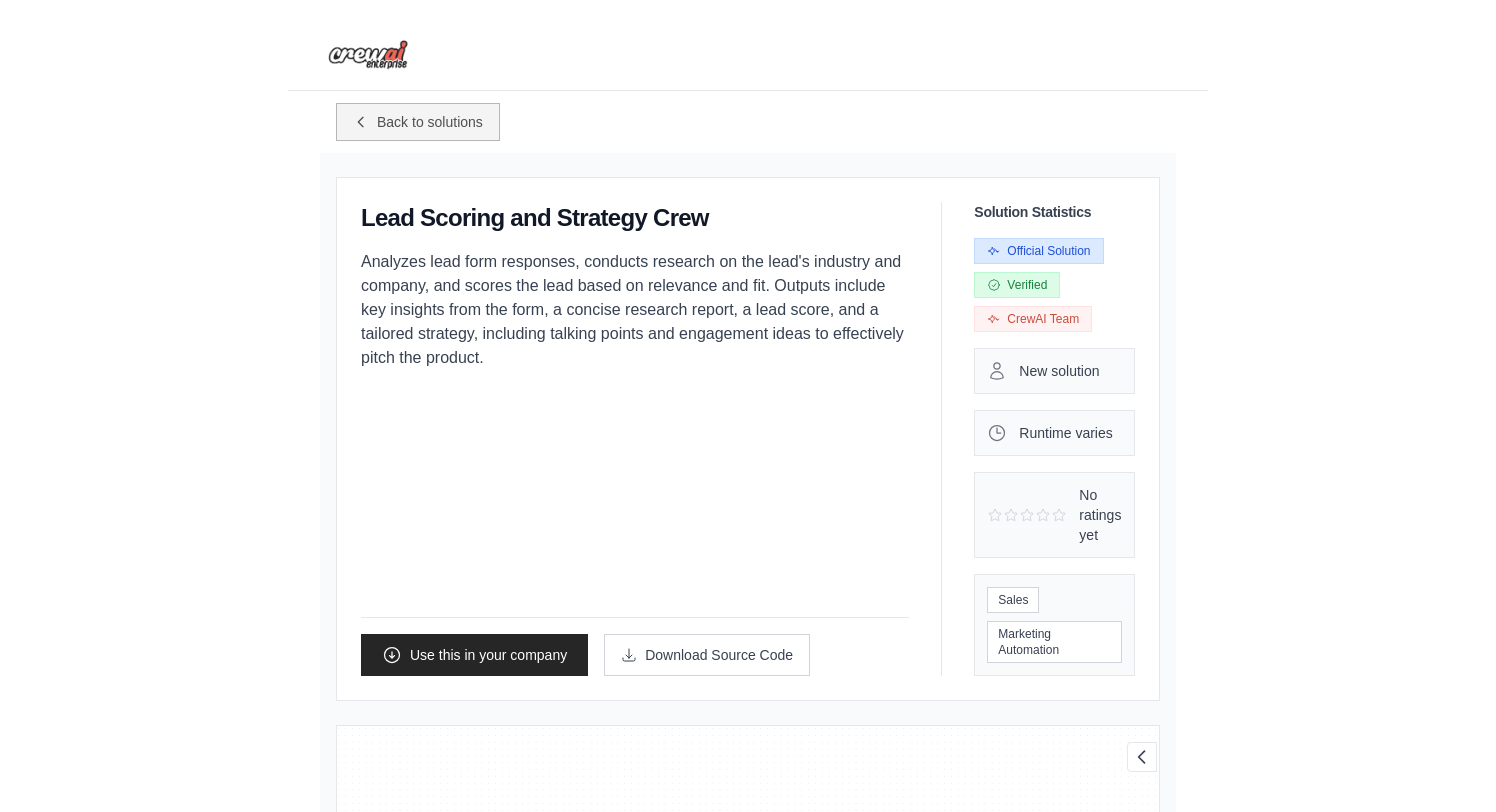 click on "Back to solutions" at bounding box center [430, 122] 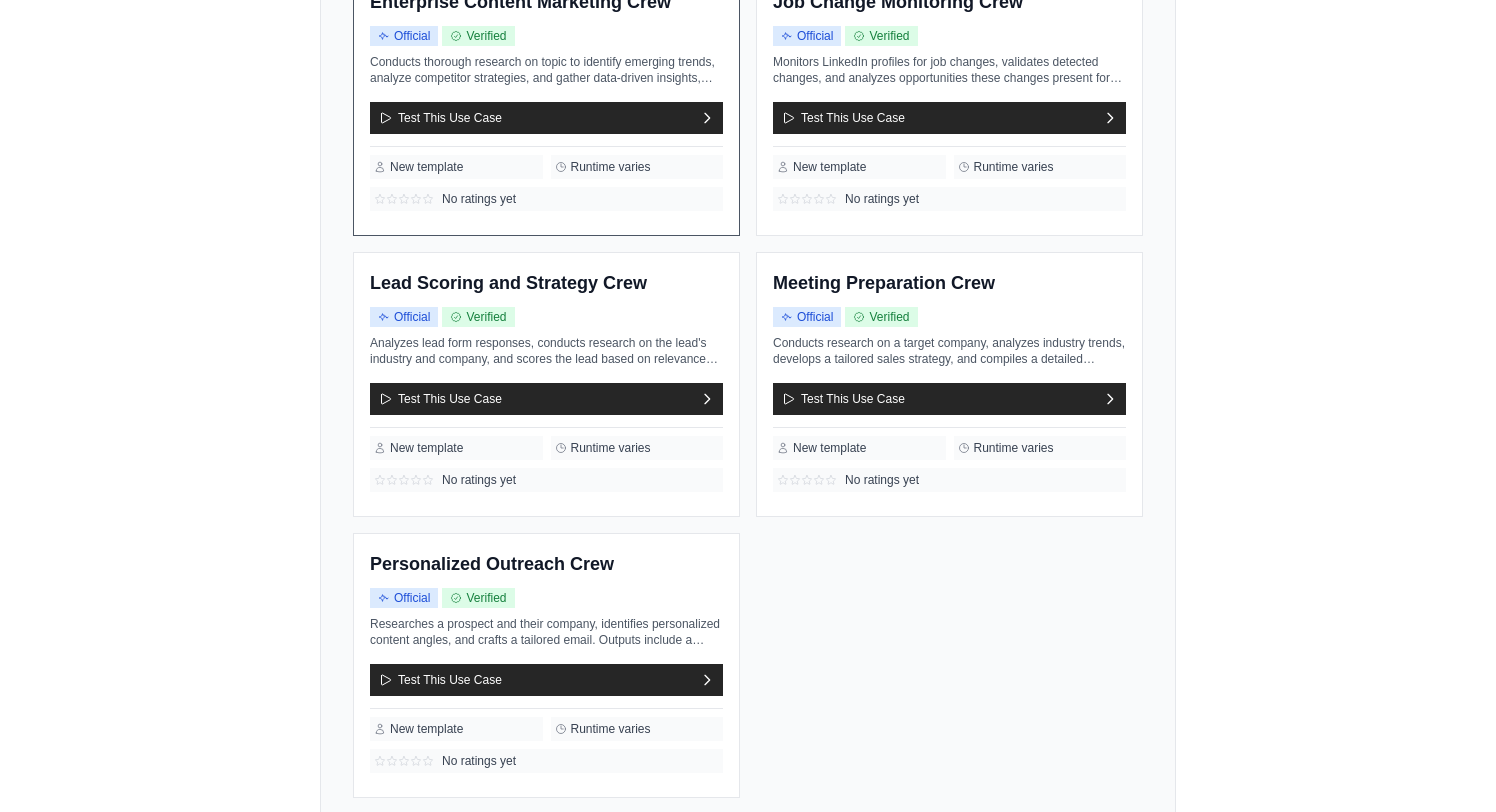 scroll, scrollTop: 589, scrollLeft: 0, axis: vertical 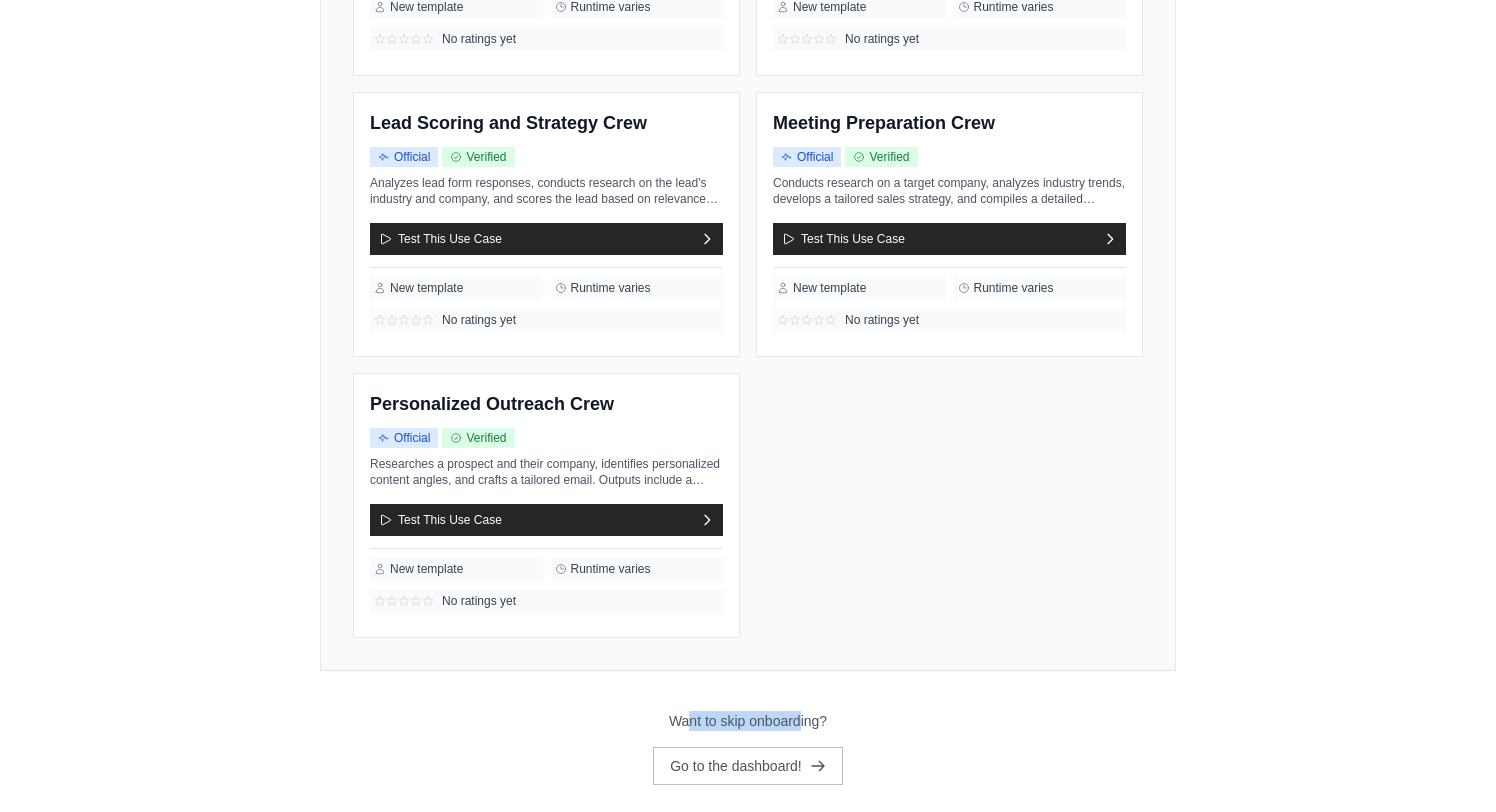 drag, startPoint x: 690, startPoint y: 690, endPoint x: 799, endPoint y: 690, distance: 109 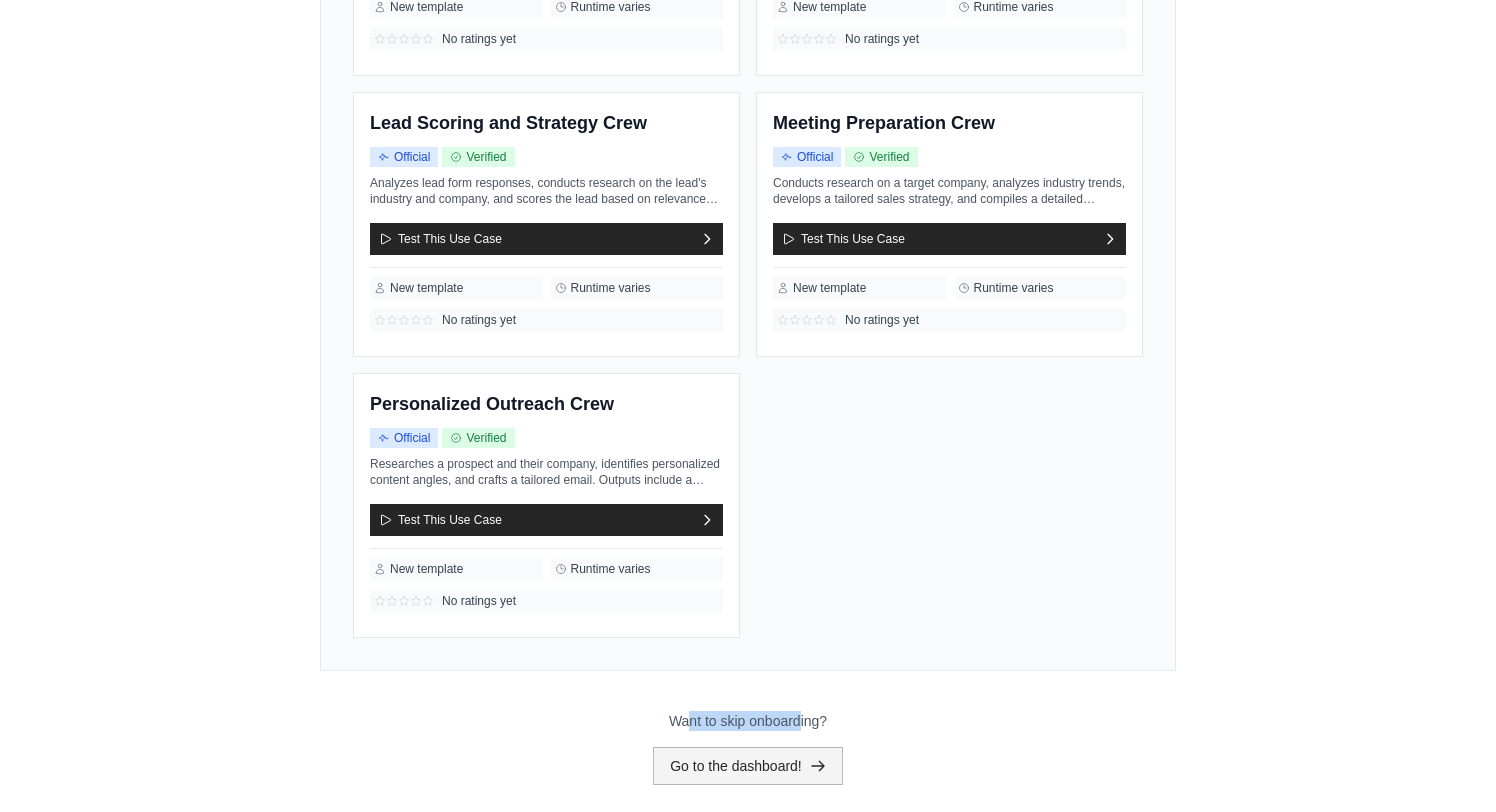 click on "Go to the dashboard!" at bounding box center (748, 766) 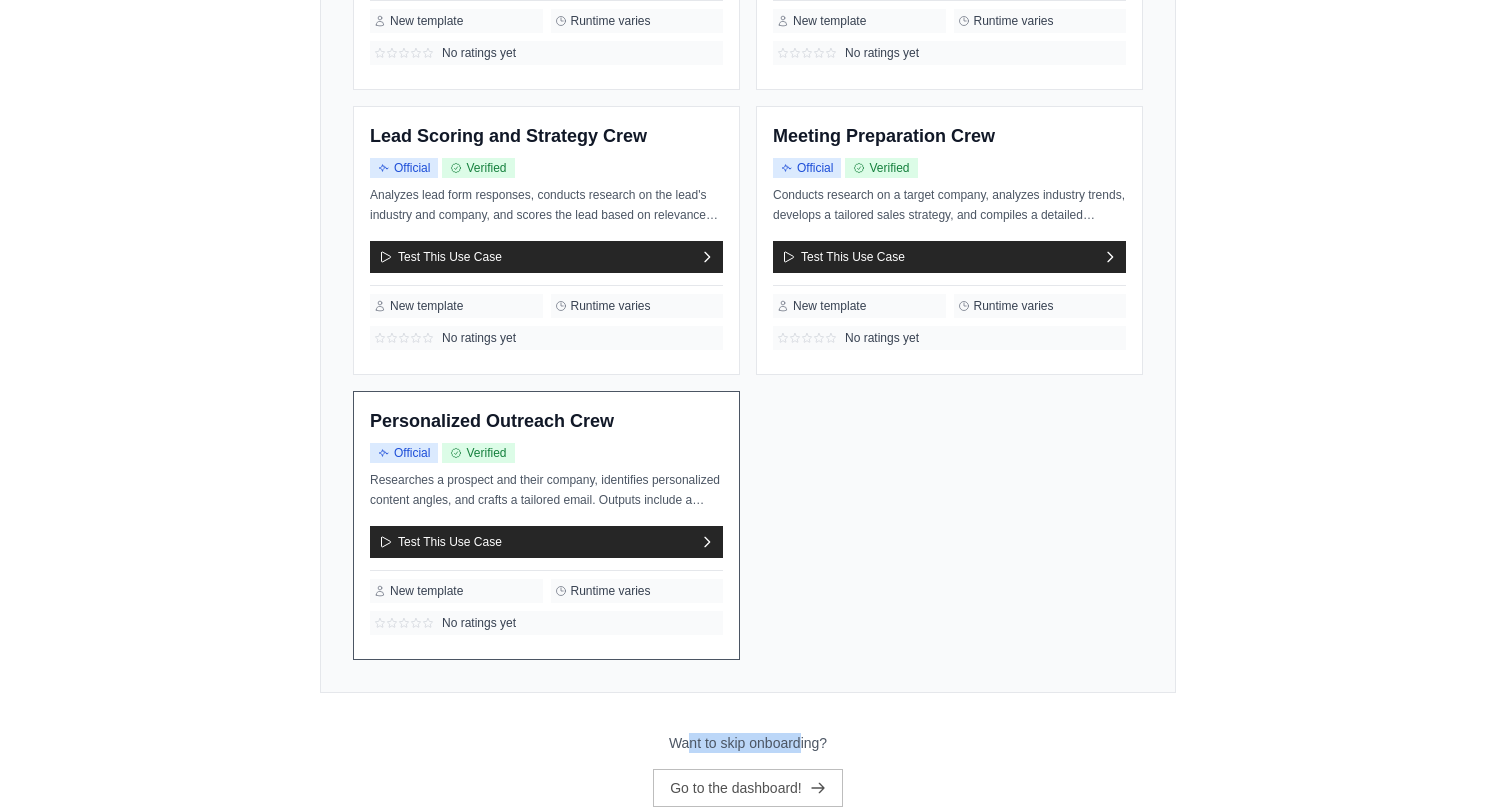 scroll, scrollTop: 0, scrollLeft: 0, axis: both 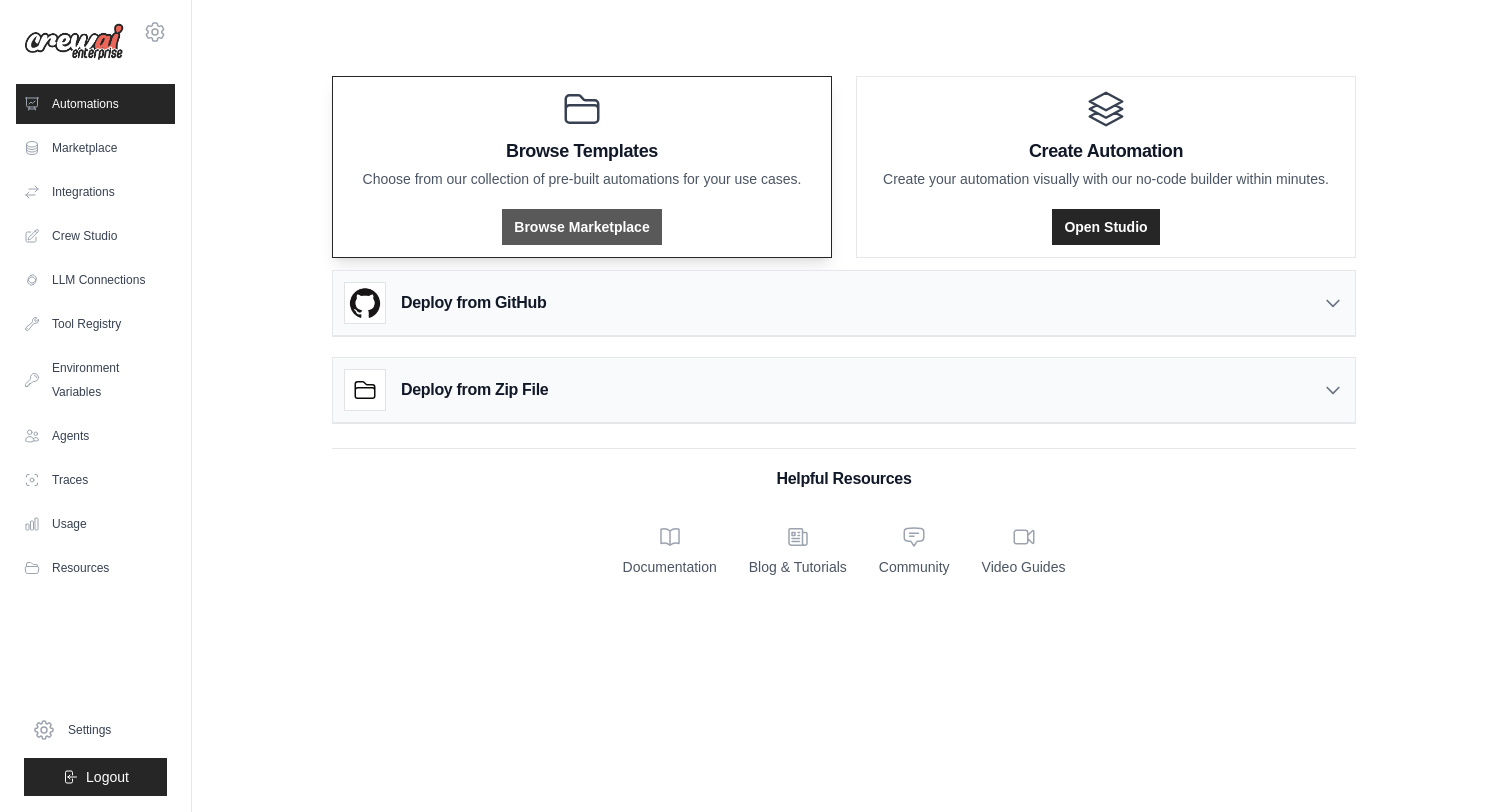 click on "Browse Marketplace" at bounding box center (581, 227) 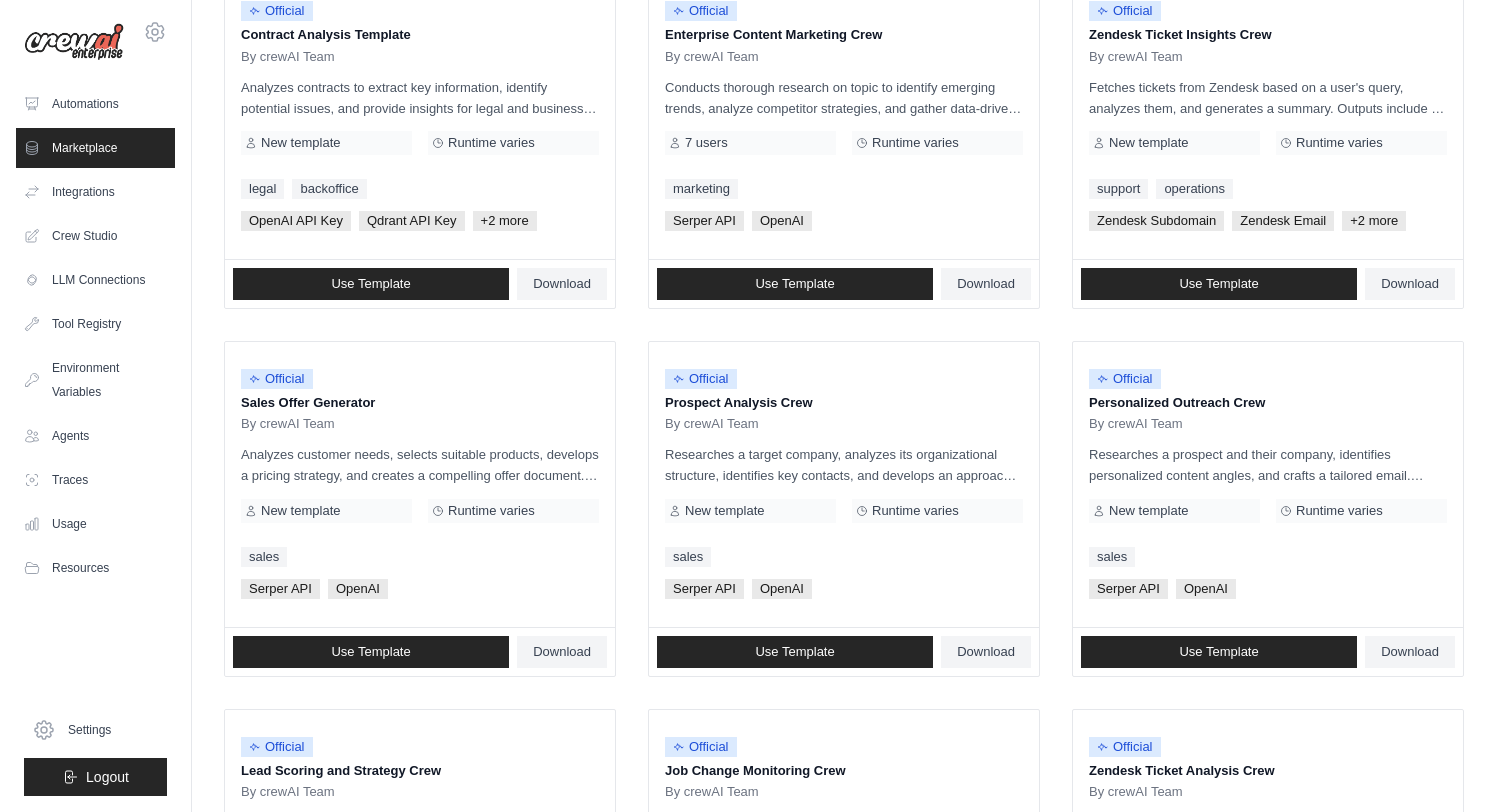 scroll, scrollTop: 0, scrollLeft: 0, axis: both 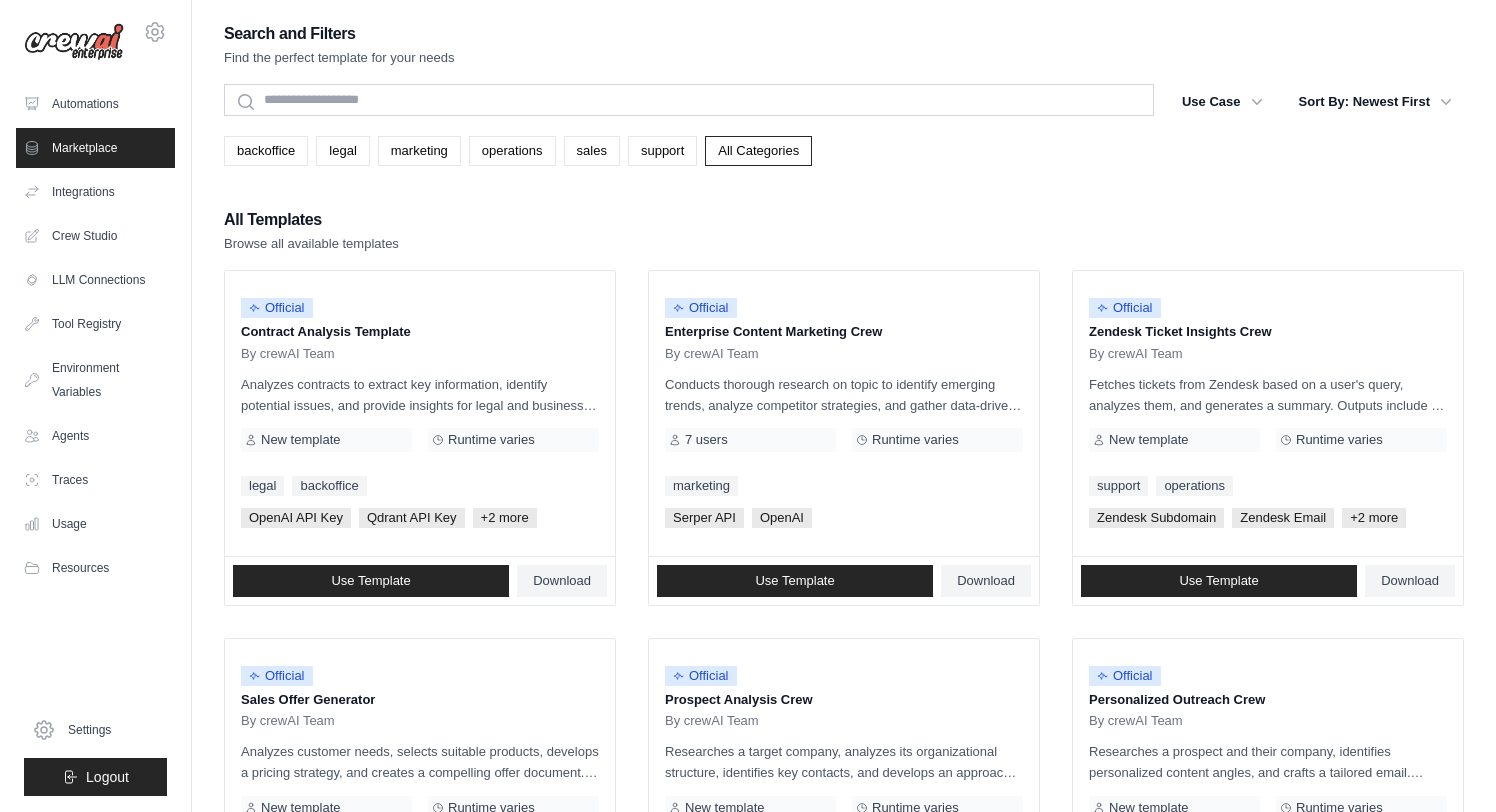 click at bounding box center [74, 42] 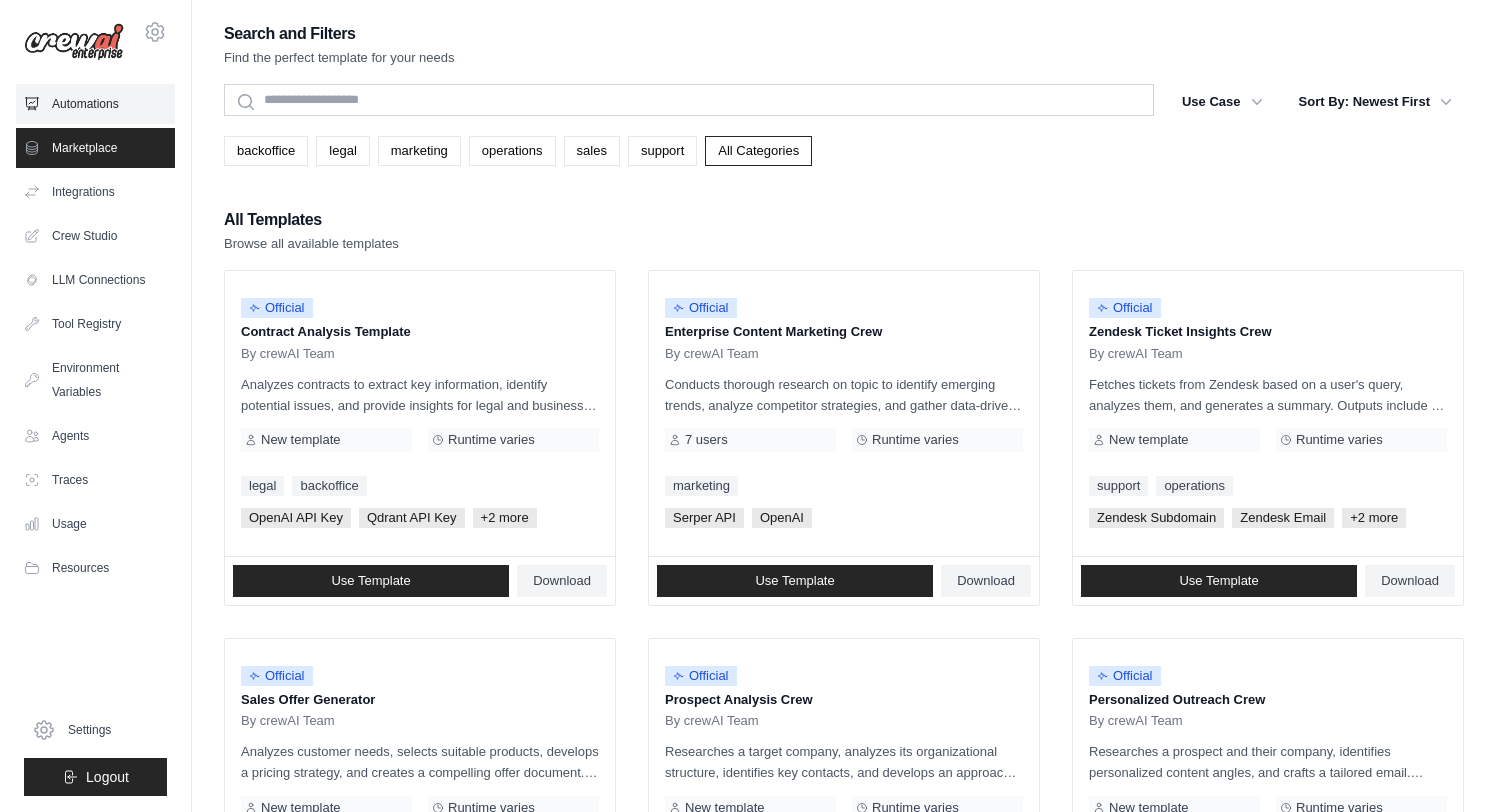 click on "Automations" at bounding box center [95, 104] 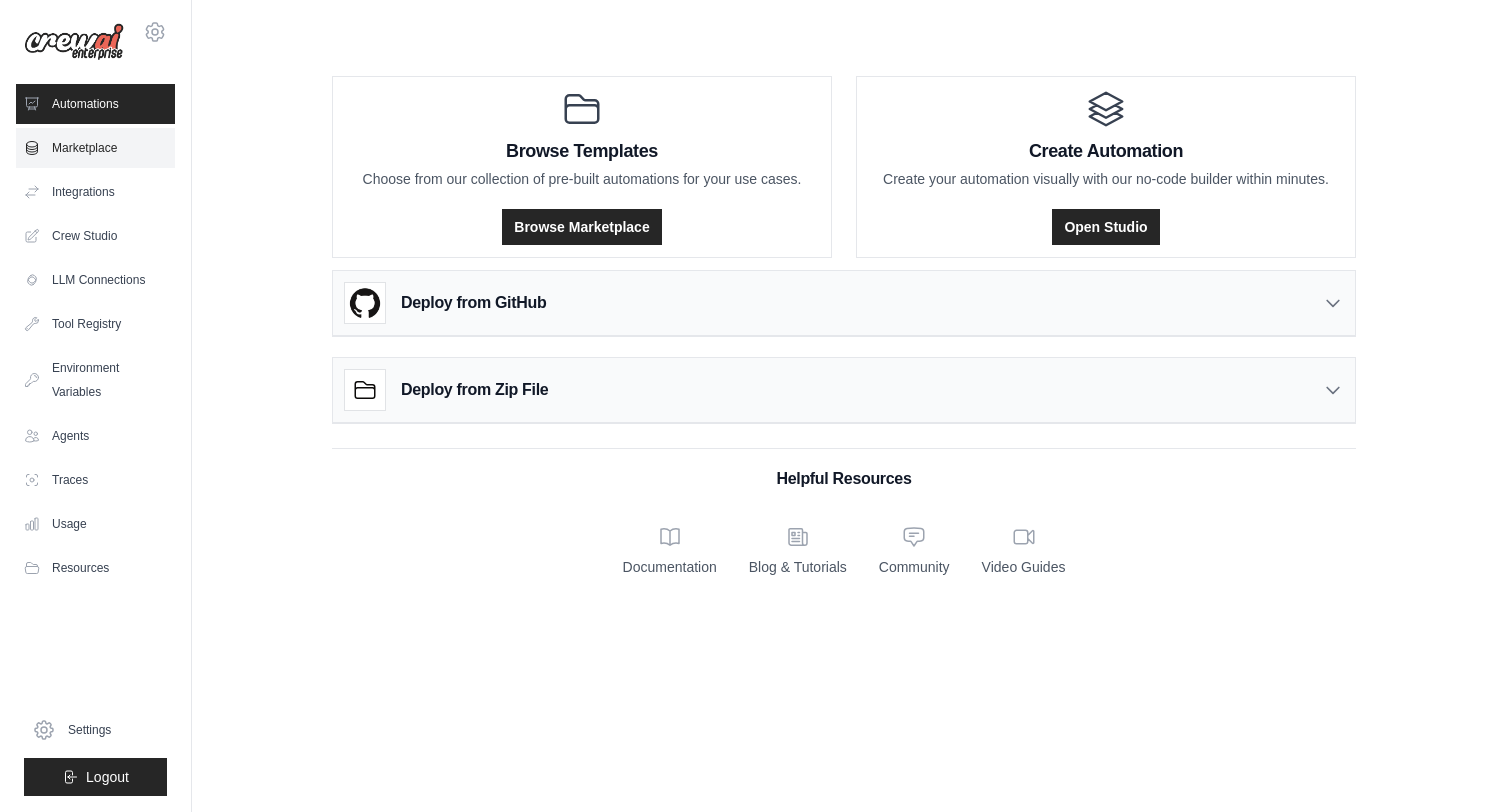 click on "Marketplace" at bounding box center [95, 148] 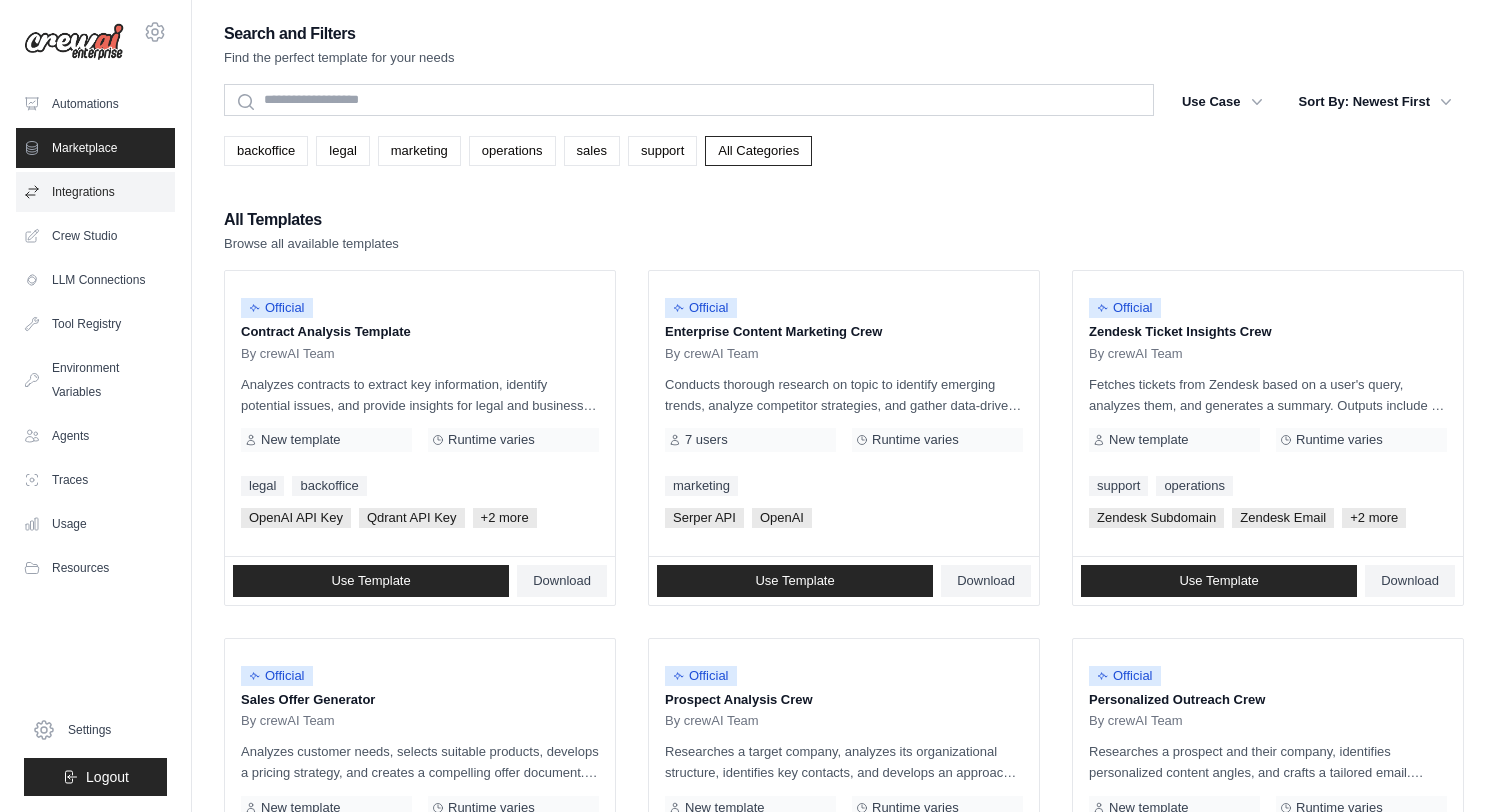 click on "Integrations" at bounding box center [95, 192] 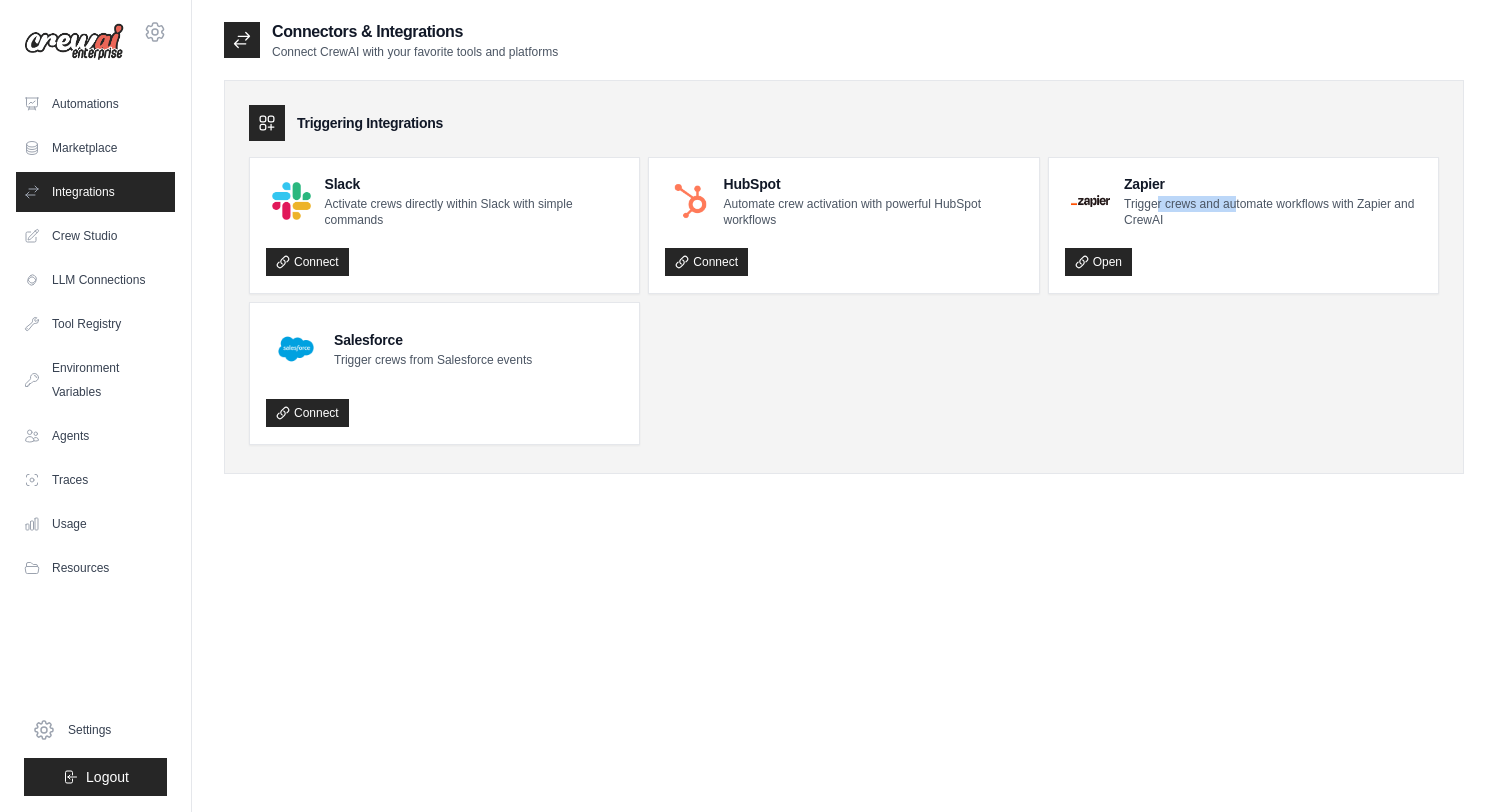 drag, startPoint x: 1157, startPoint y: 203, endPoint x: 1235, endPoint y: 203, distance: 78 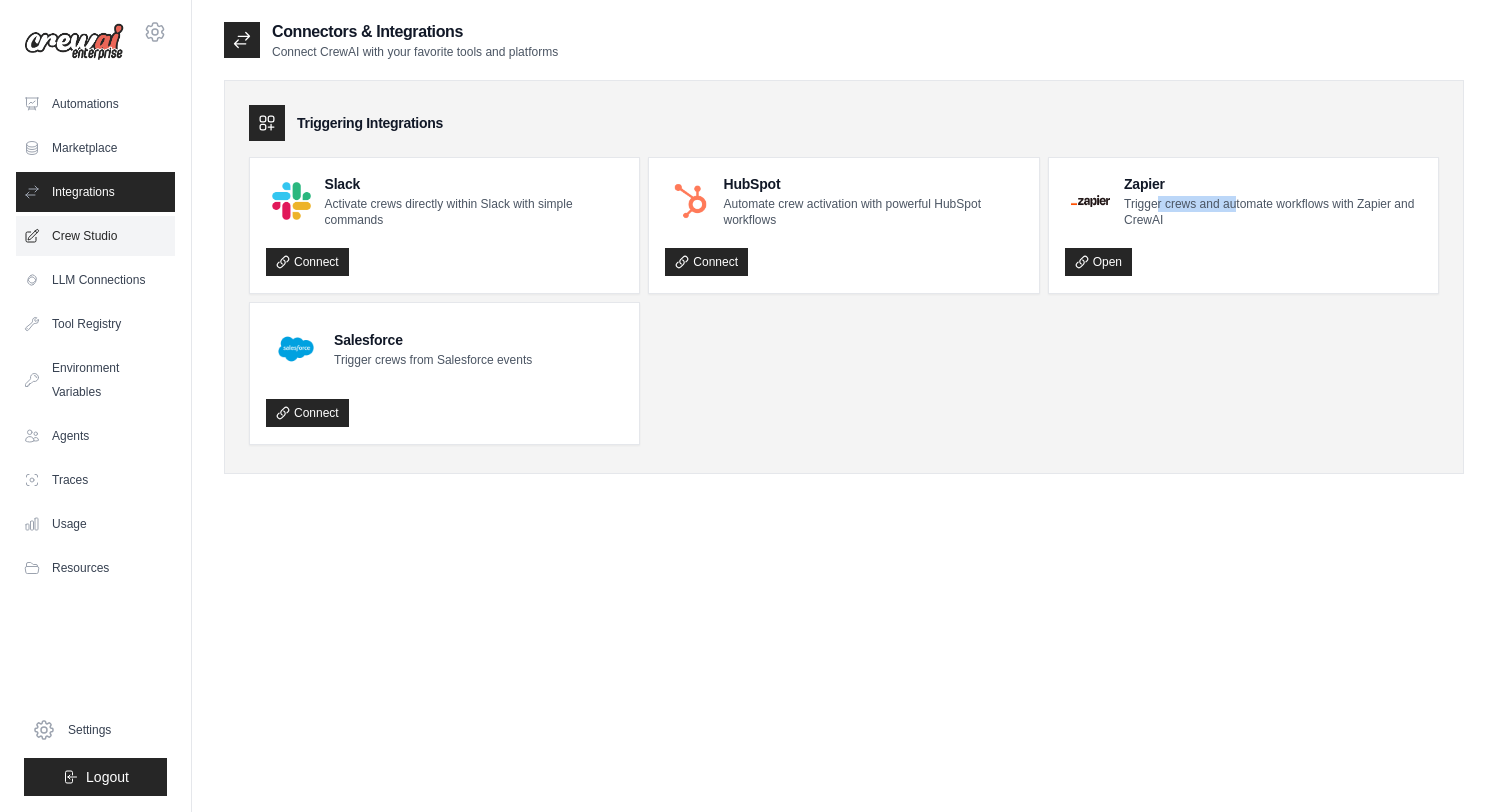 click on "Crew Studio" at bounding box center [95, 236] 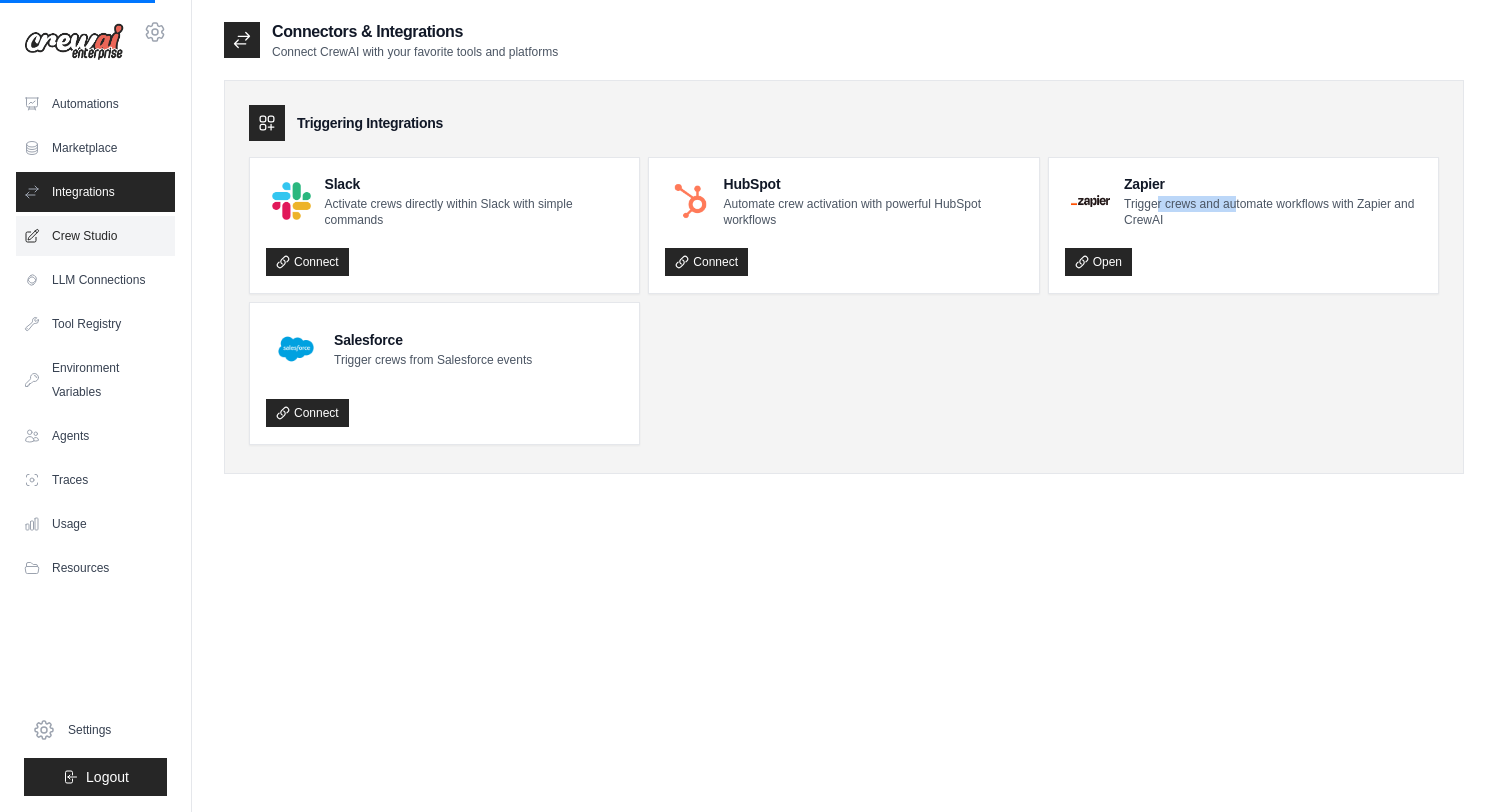 click on "Crew Studio" at bounding box center [95, 236] 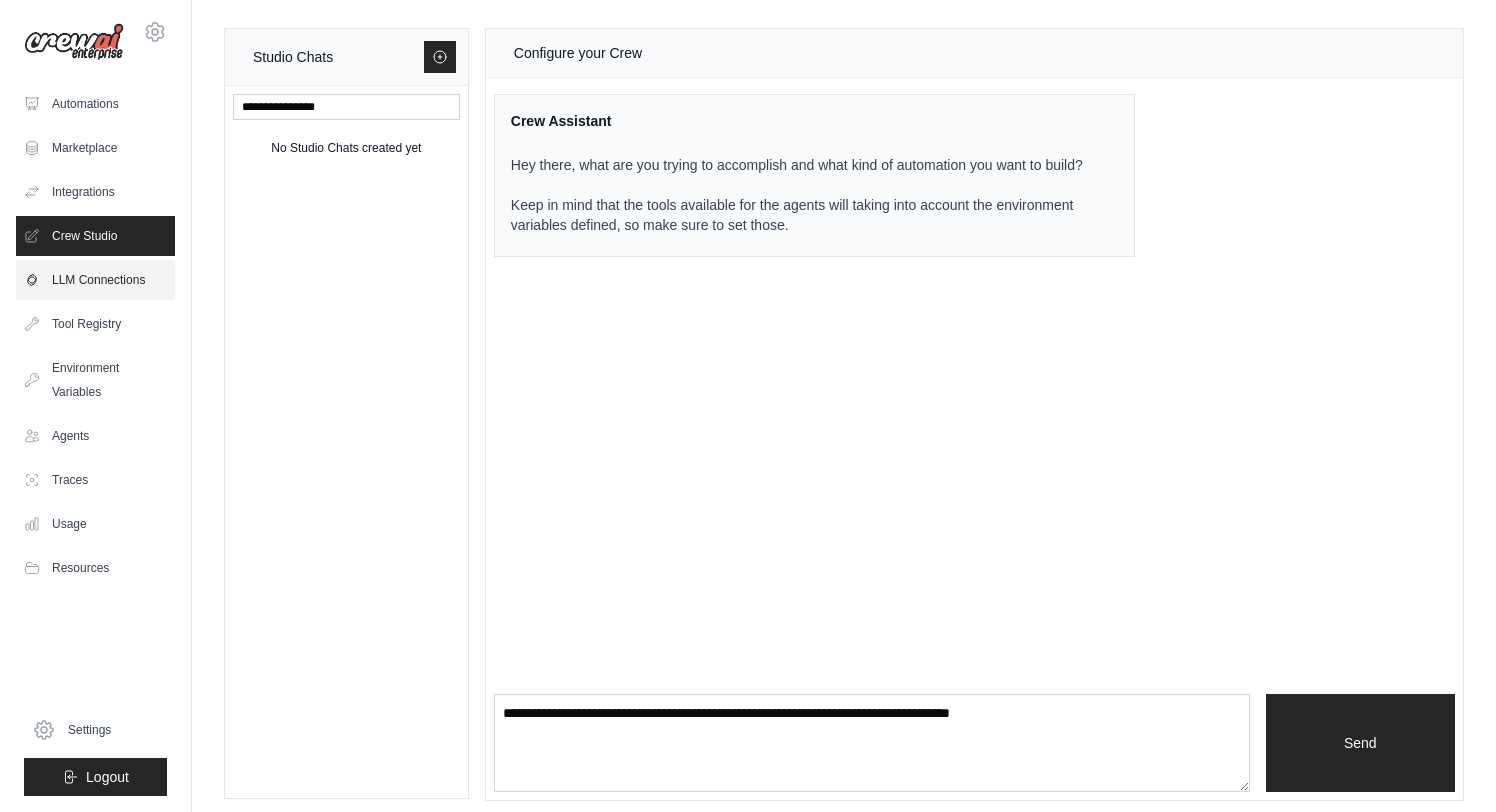 click on "LLM Connections" at bounding box center (95, 280) 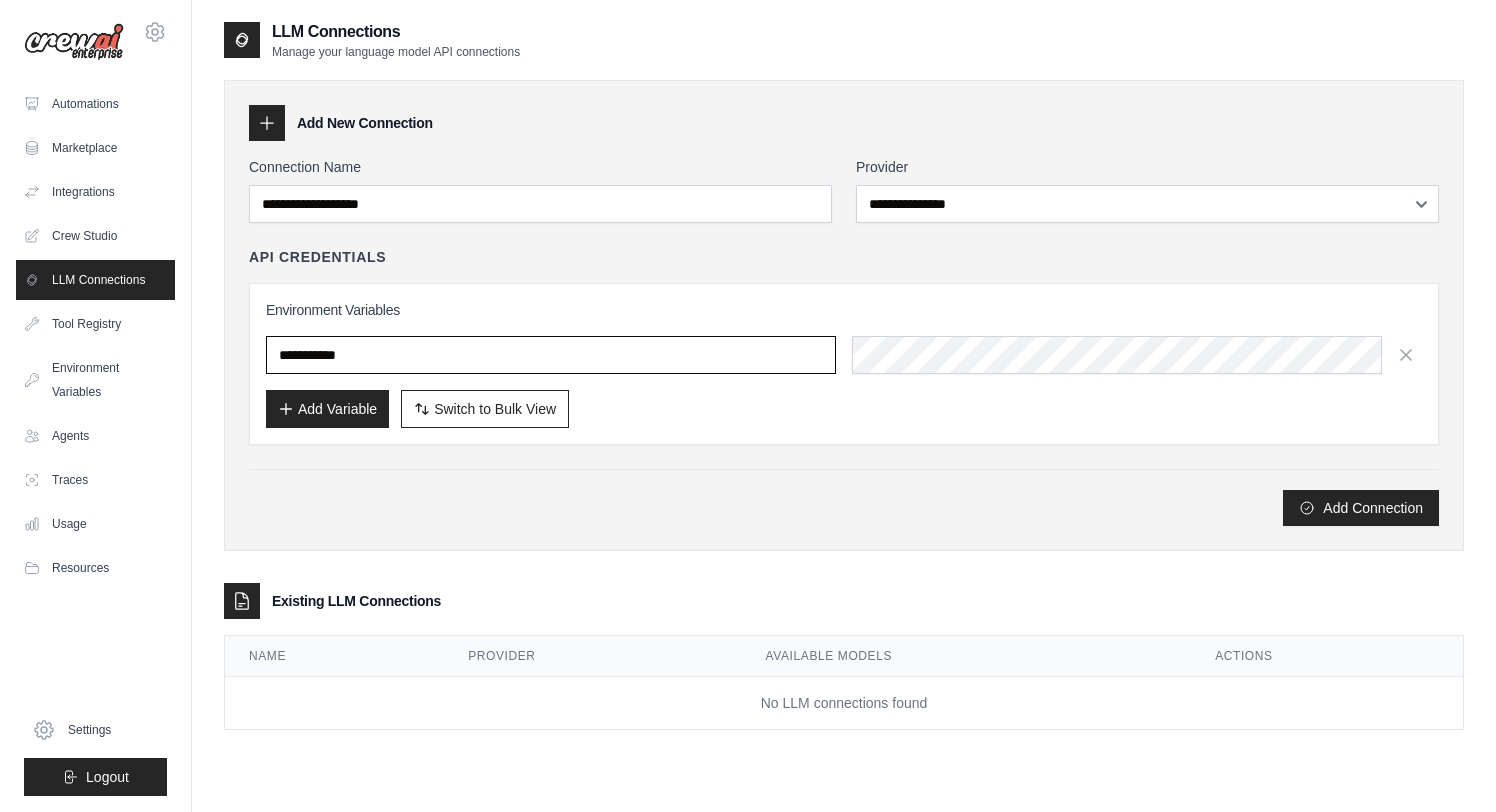 click at bounding box center [551, 355] 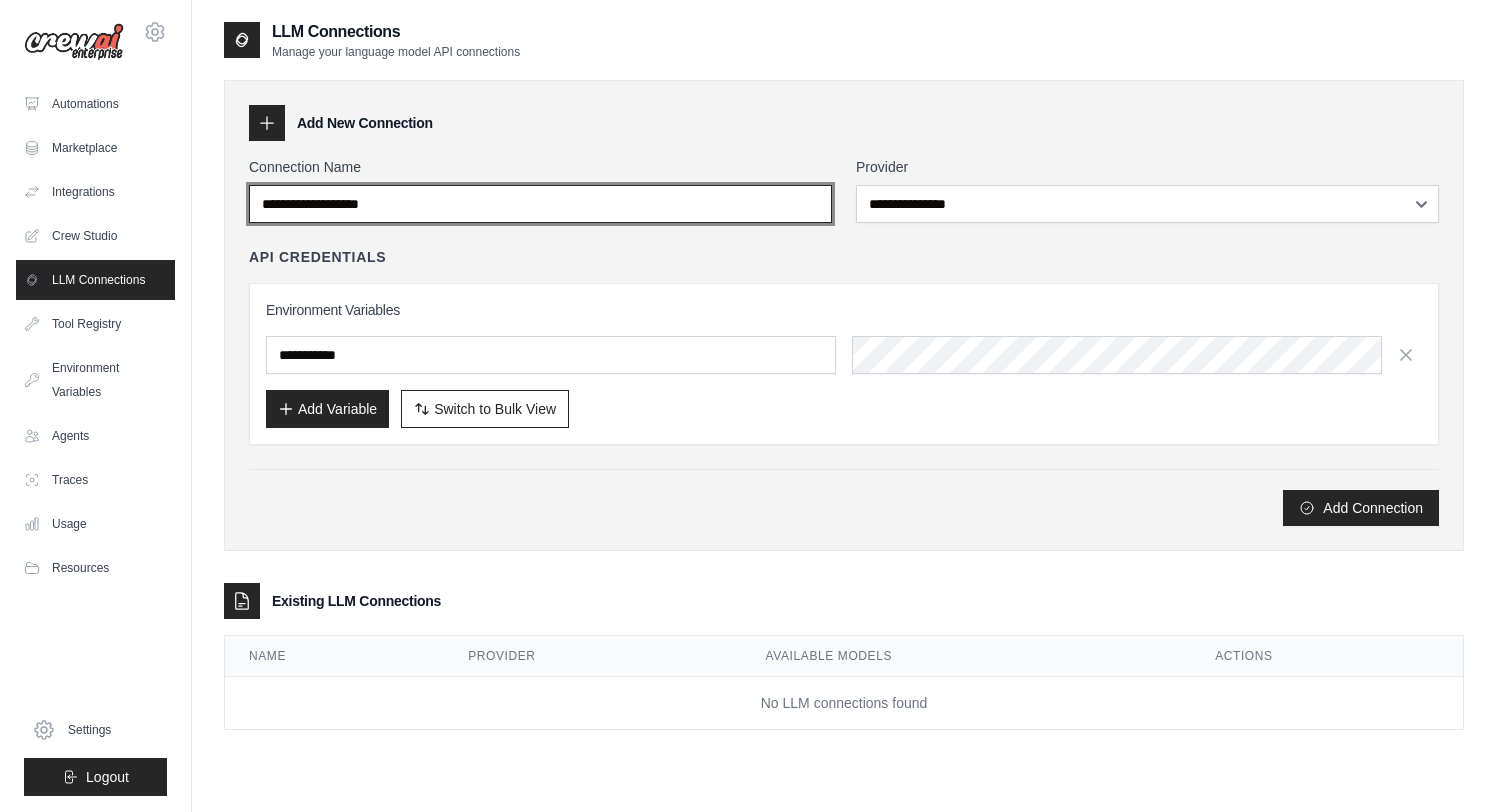 click on "Connection Name" at bounding box center [540, 204] 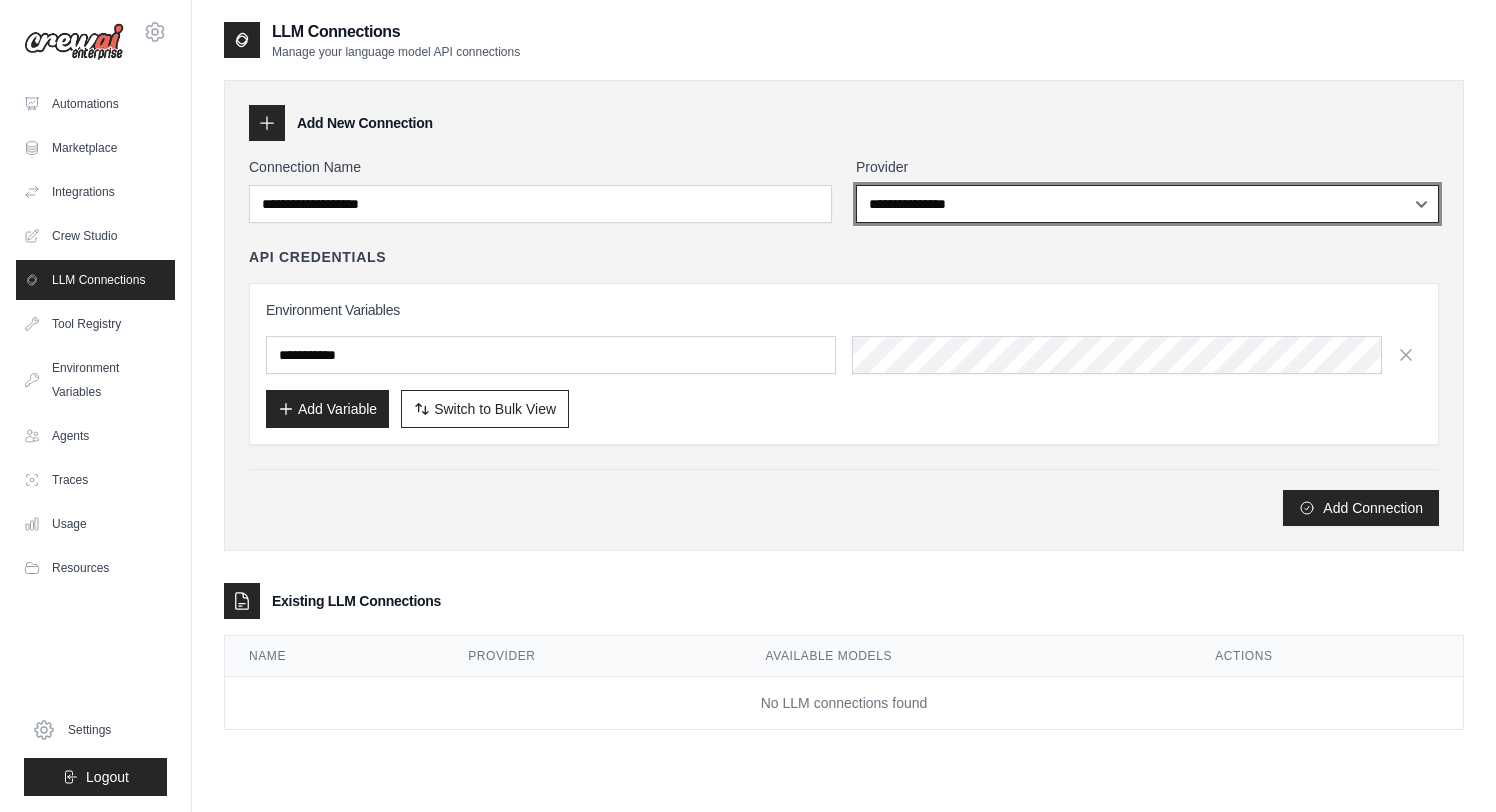 click on "**********" at bounding box center [1147, 204] 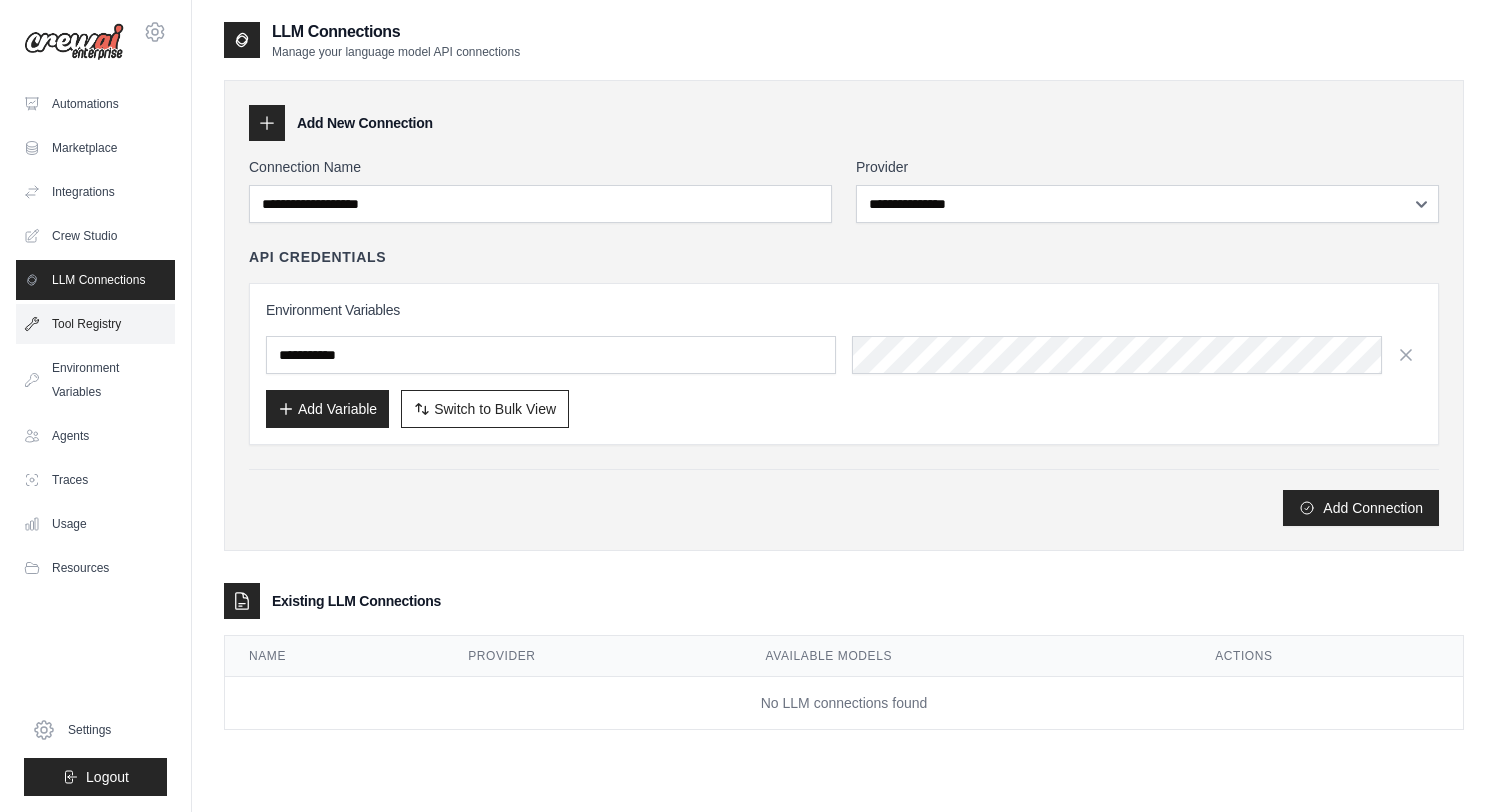 click on "Tool Registry" at bounding box center [95, 324] 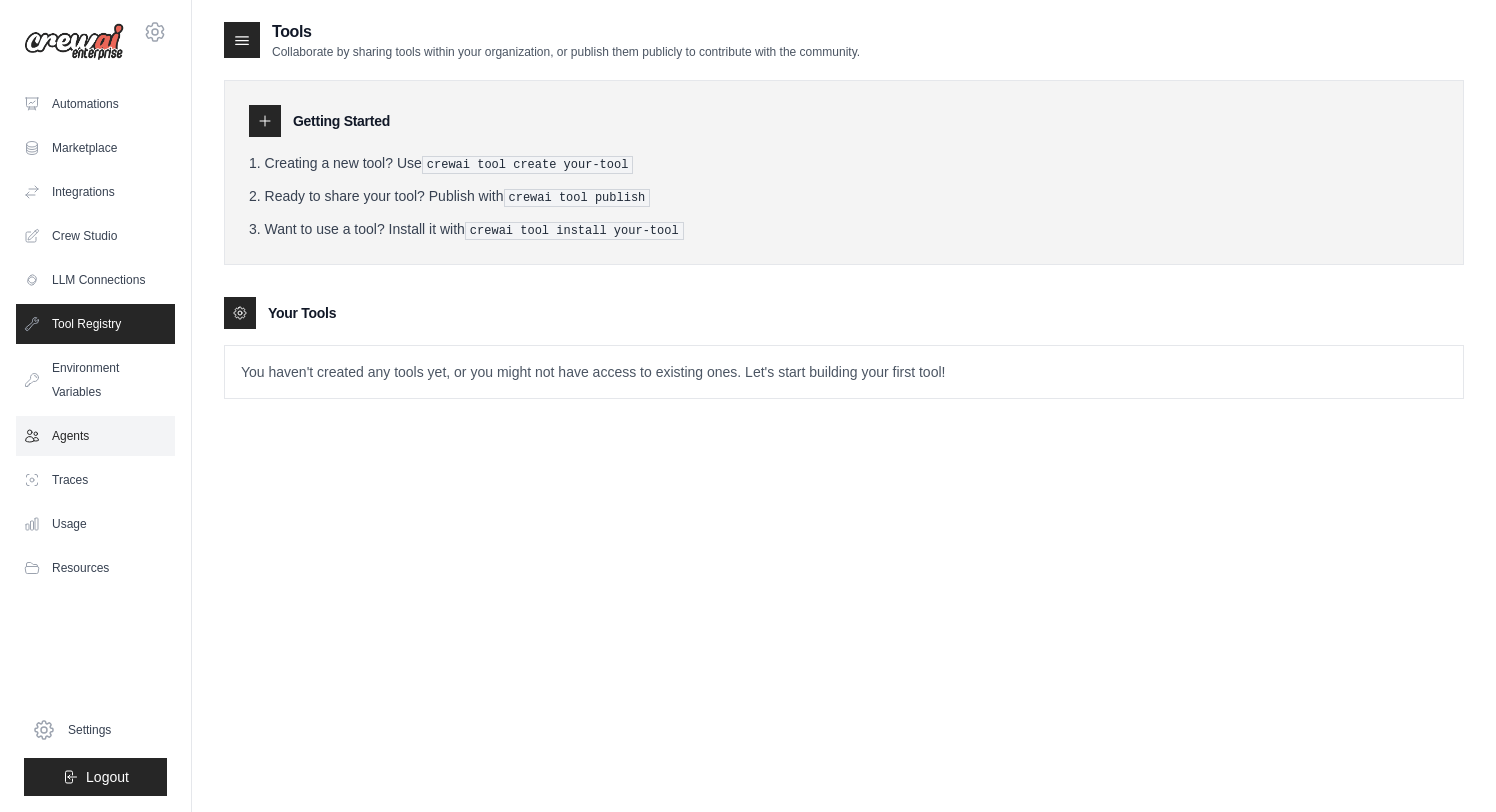 click on "Agents" at bounding box center (95, 436) 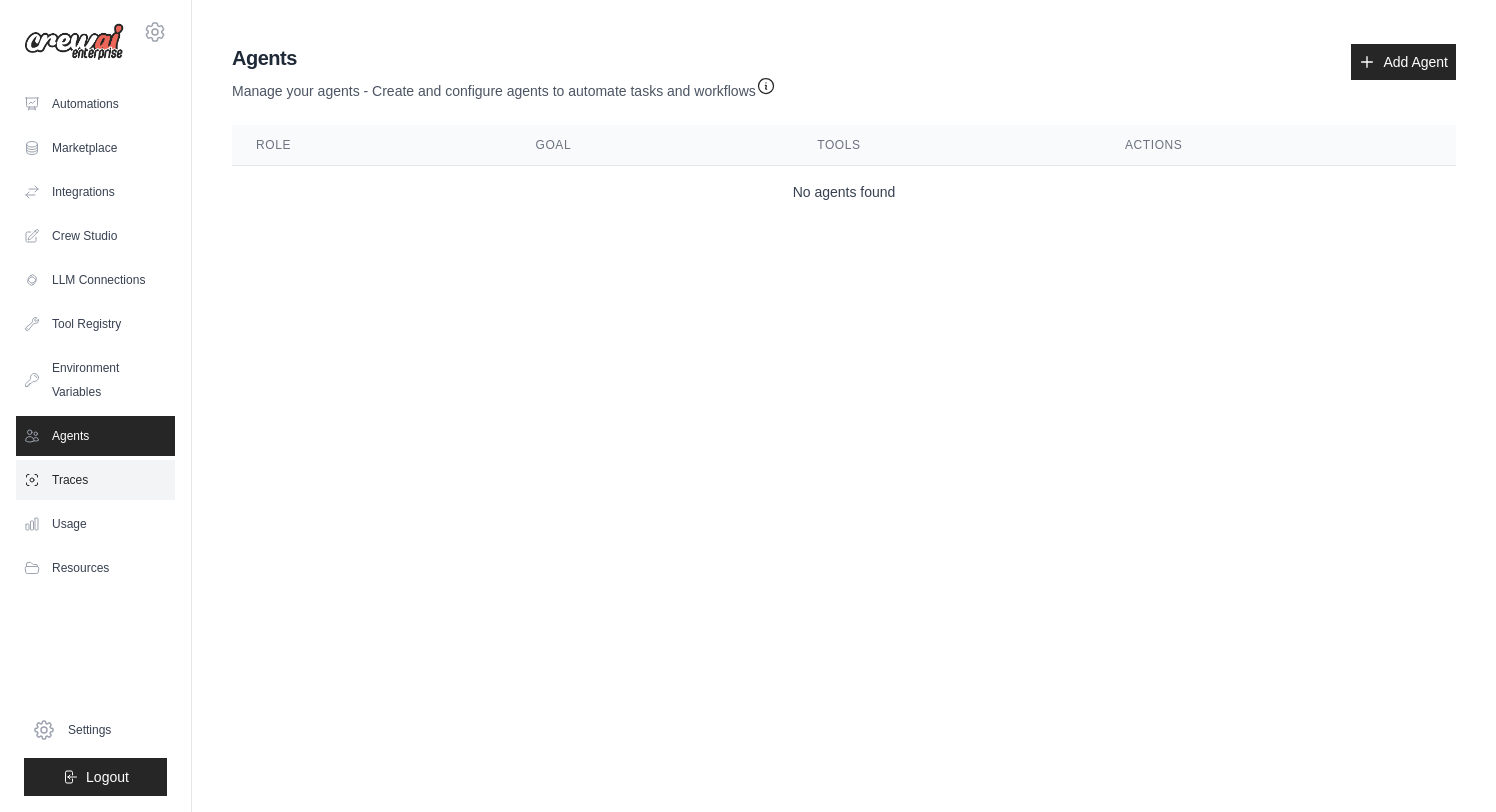 click on "Traces" at bounding box center (95, 480) 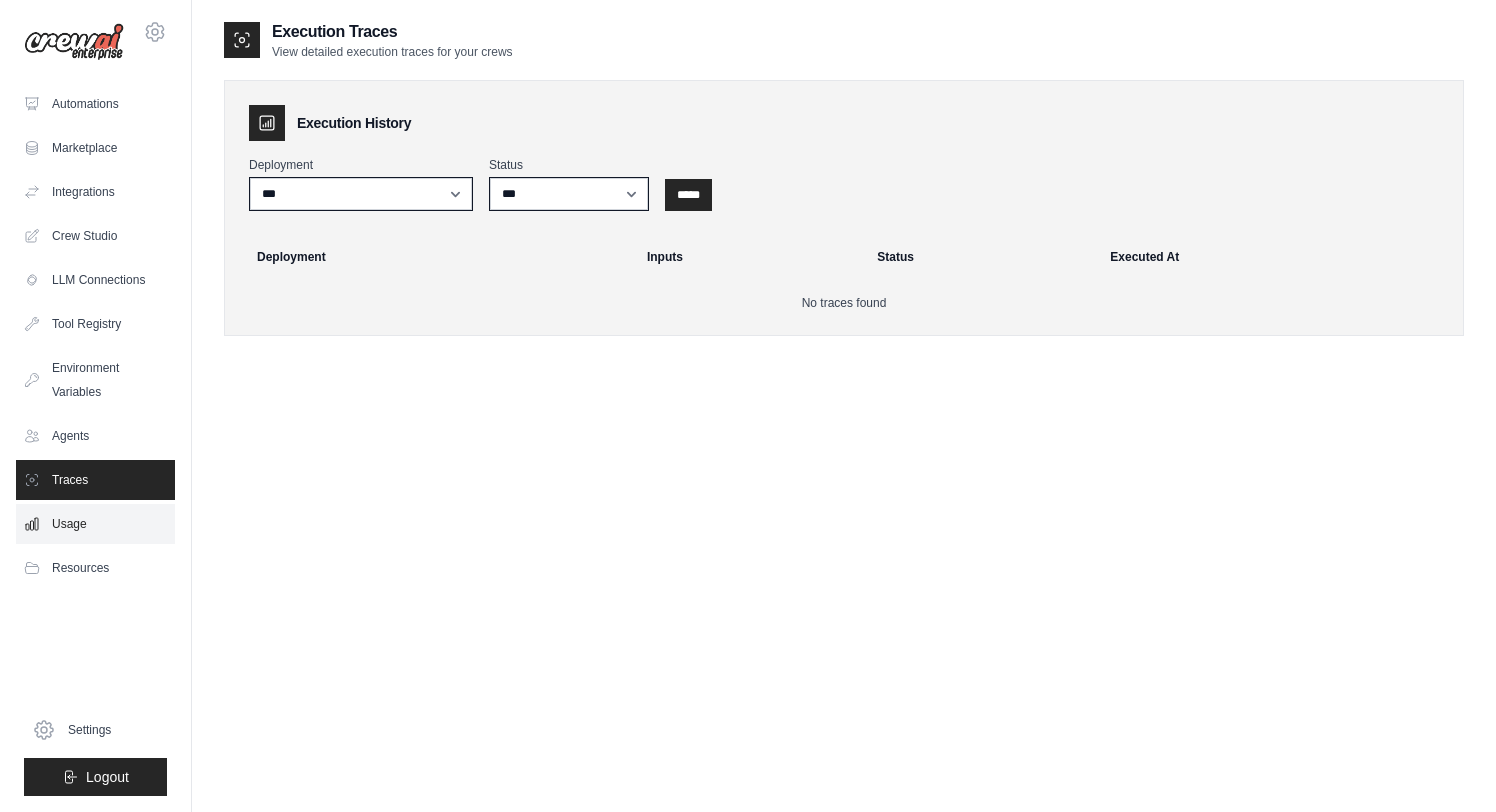 click on "Usage" at bounding box center [95, 524] 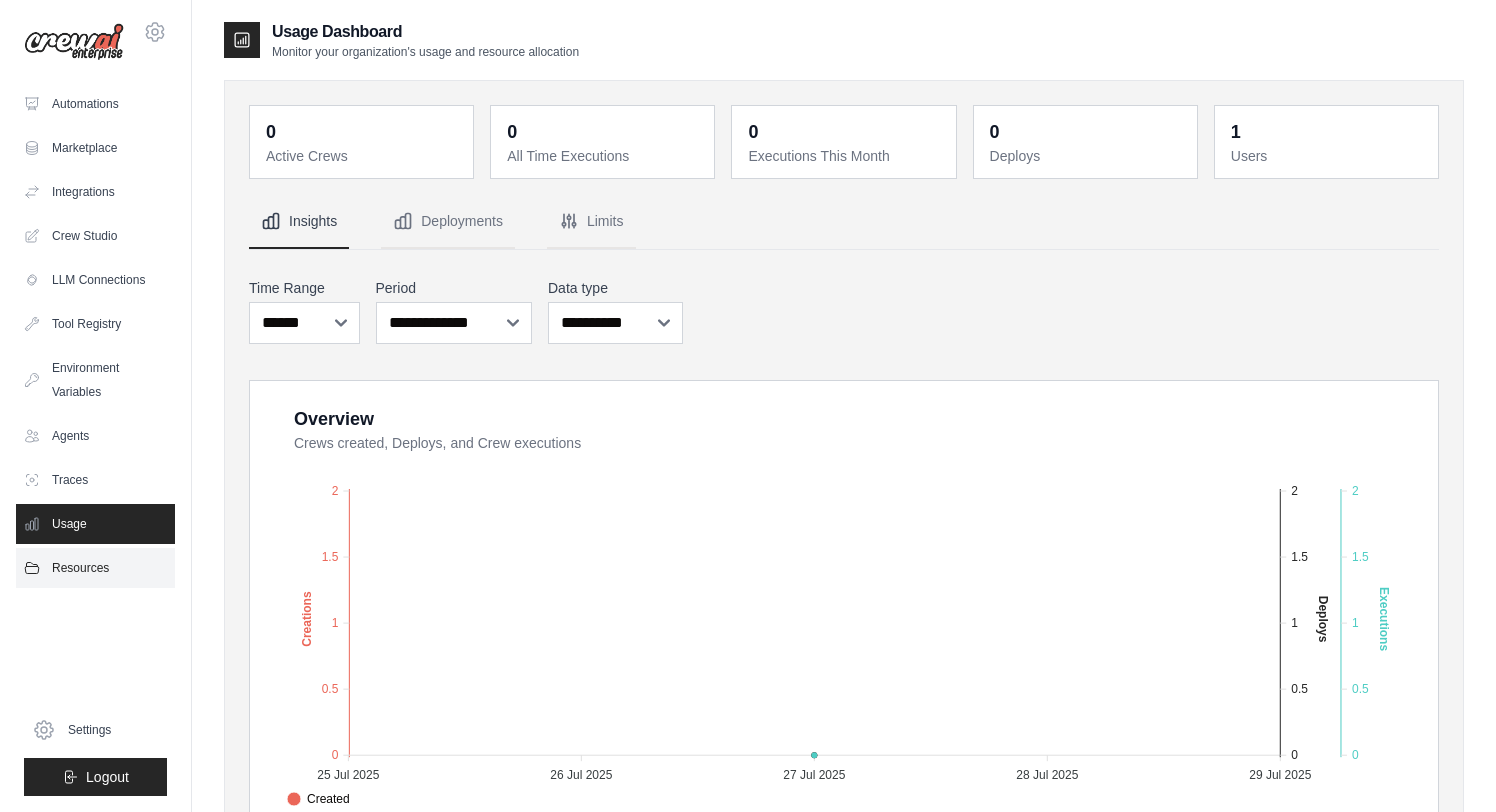 click on "Resources" at bounding box center (95, 568) 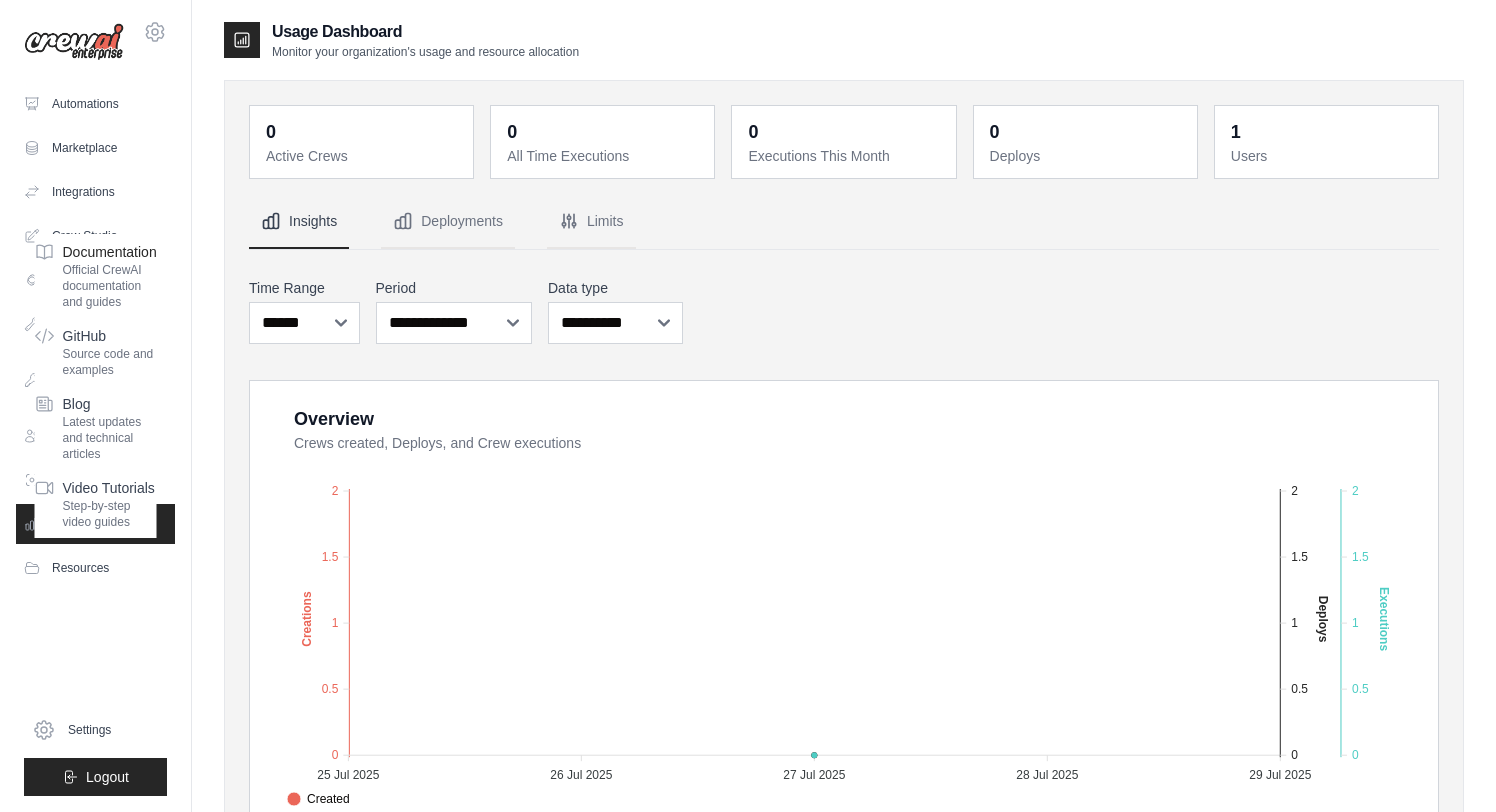 click on "Documentation" at bounding box center (110, 252) 